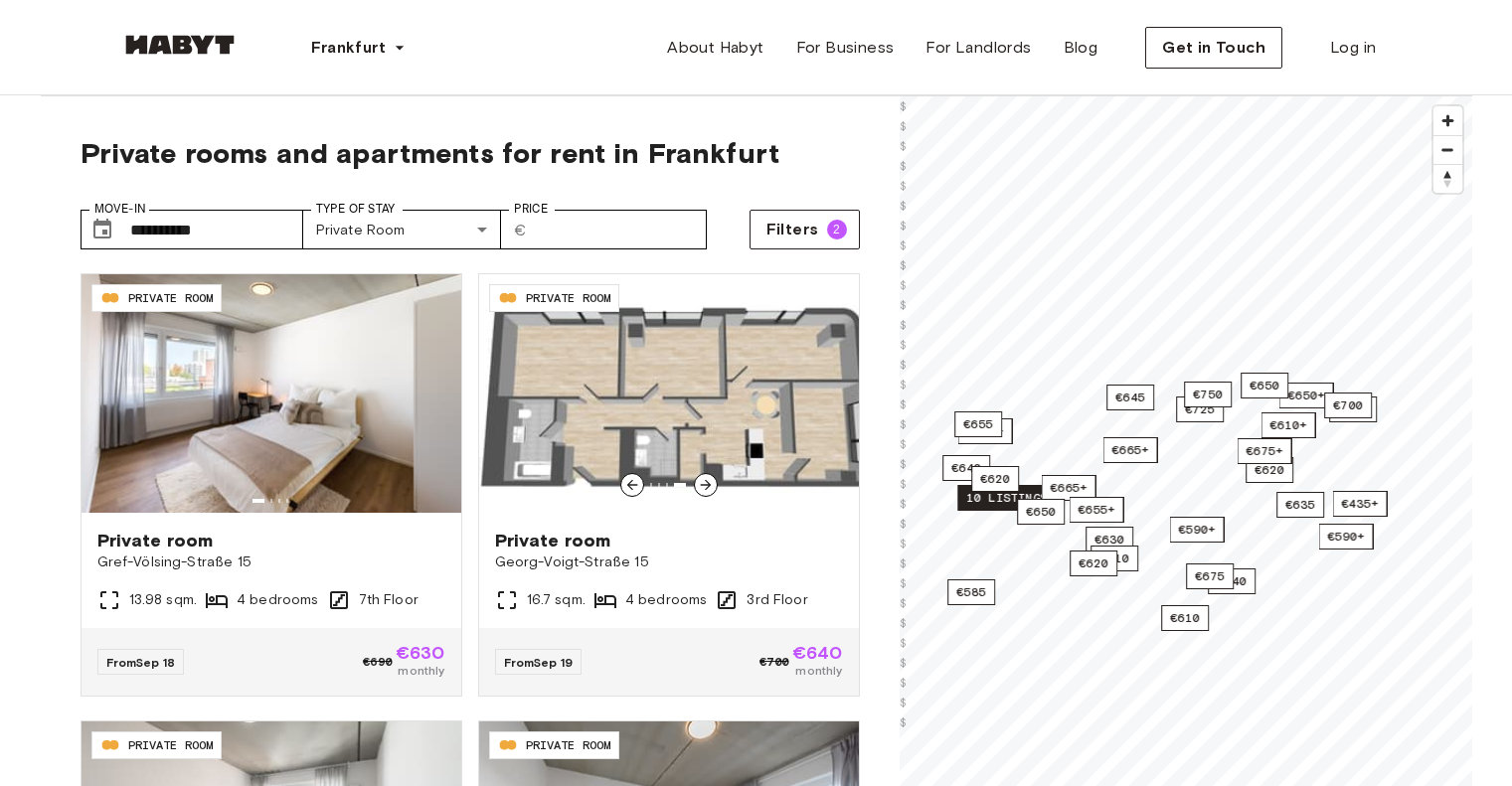 scroll, scrollTop: 0, scrollLeft: 0, axis: both 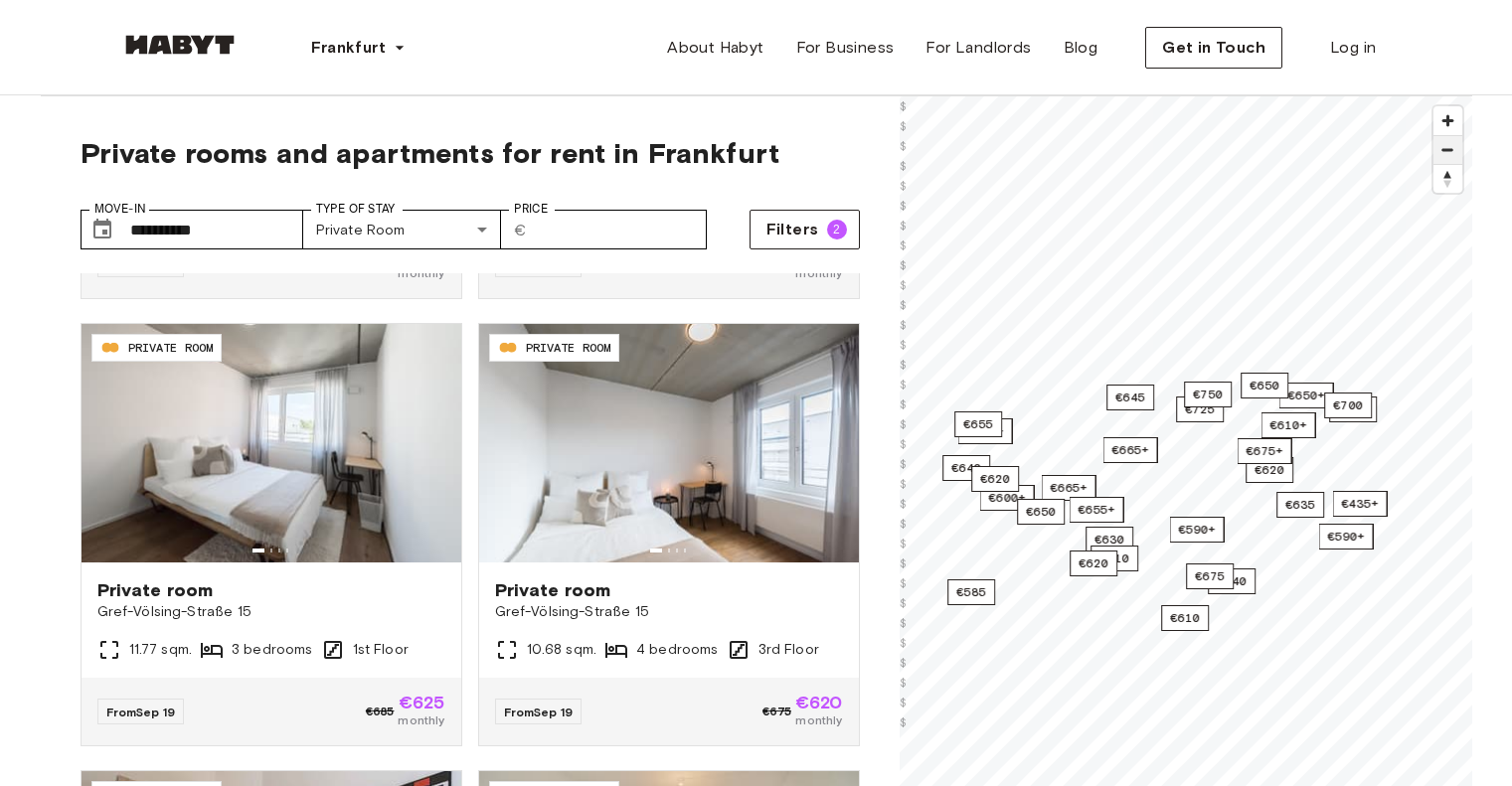 click at bounding box center (1447, 150) 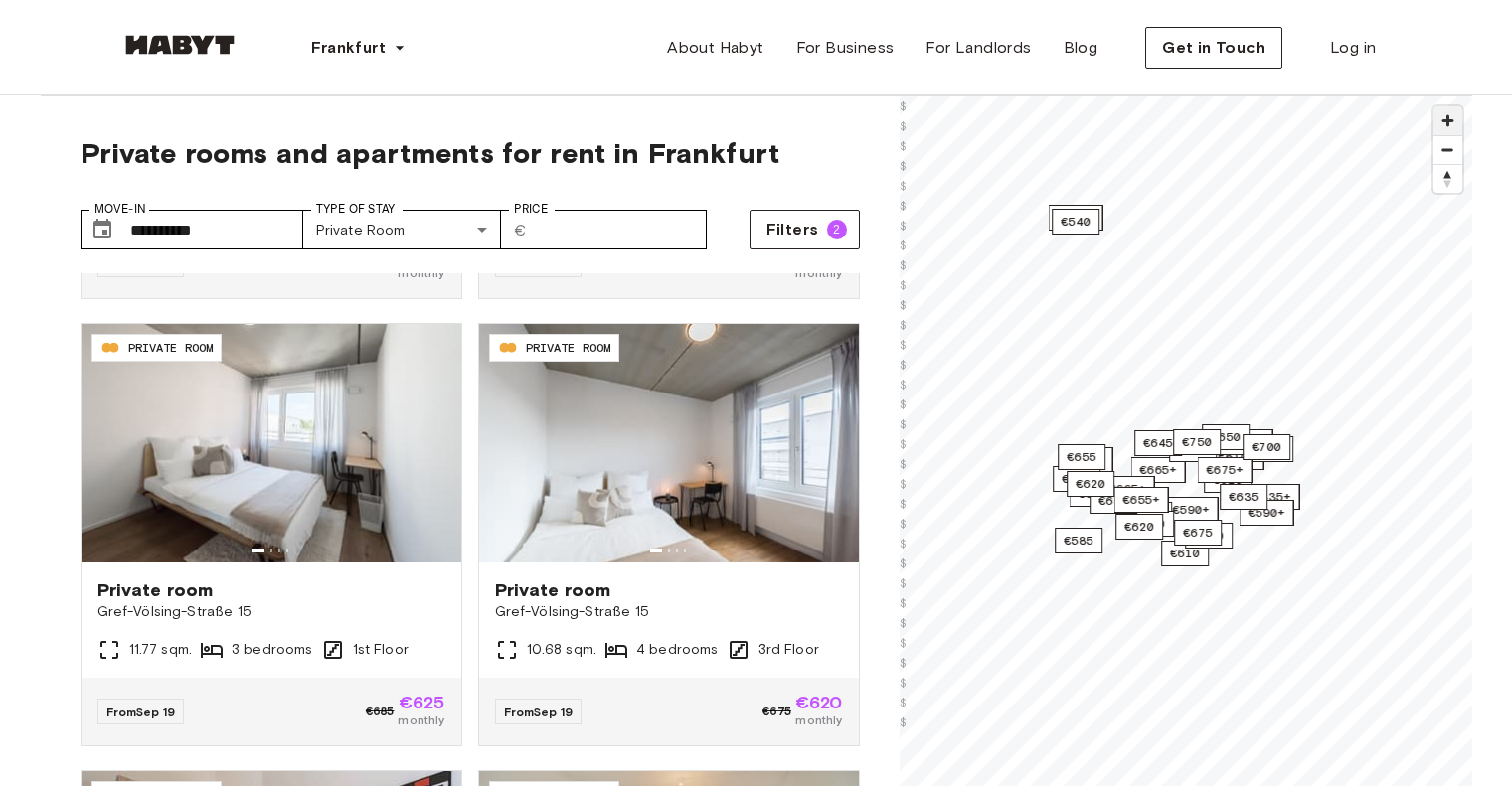 click at bounding box center (1447, 120) 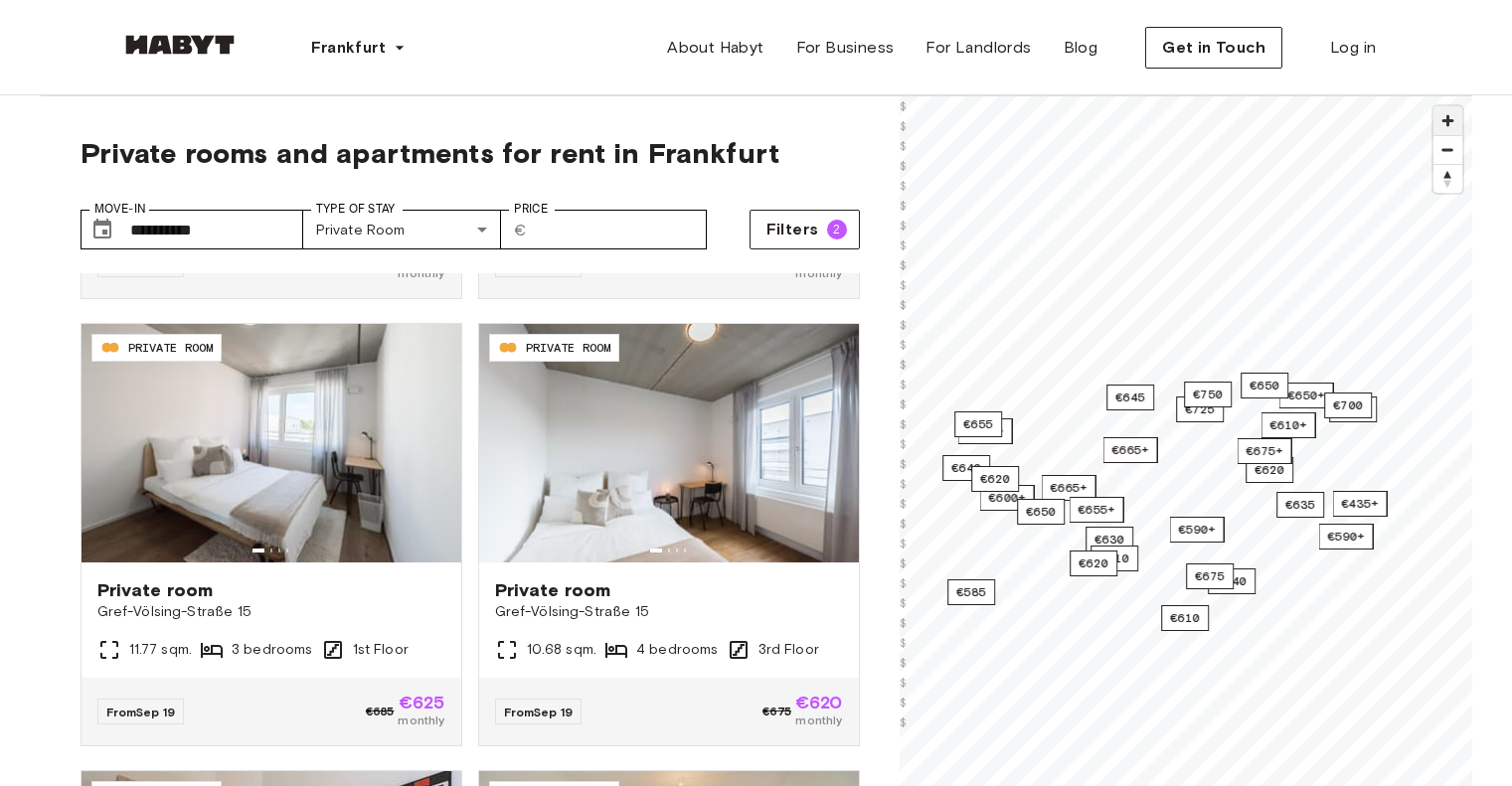 click at bounding box center [1447, 120] 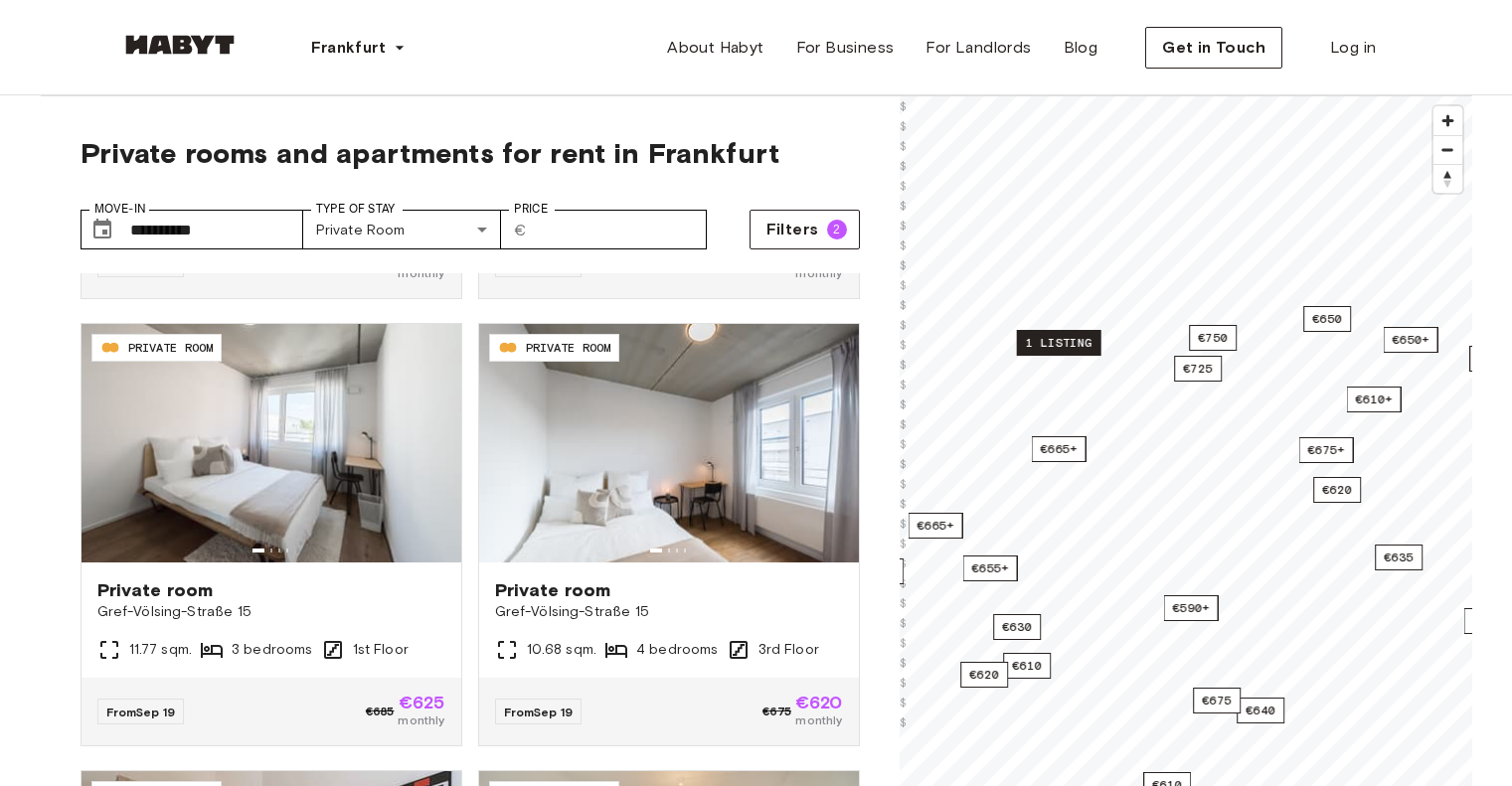 click on "1 listing" at bounding box center (1058, 343) 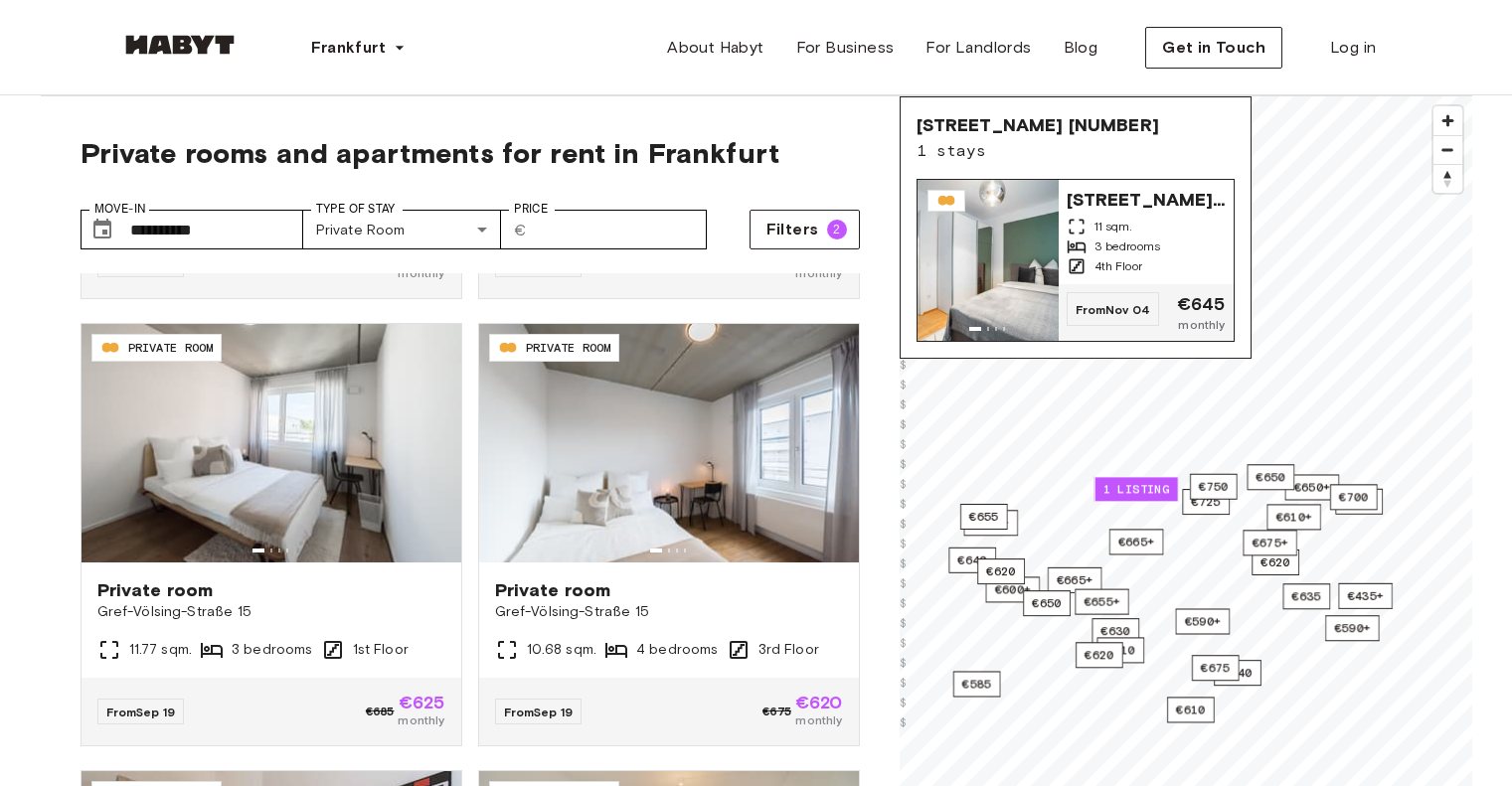 click on "€435+ €600+ €620 €520+ €590+ €665+ €655+ €640 €610+ €725 €610 €590+ €630 €610 €640 €650 €620 €655 €665+ €650+ €650 €655+ €620 €650 €540 €675+ €585 1 listing €700 €750 €675 €635 © Mapbox   © OpenStreetMap   Improve this map $ $ $ $ $ $ $ $ $ $ $ $ $ $ $ $ $ $ $ $ $ $ $ $ $ $ $ $ $ $ $ $ Hansaallee 29 1 stays Hansaallee 29 11 sqm. 3 bedrooms 4th Floor From  Nov 04 €645 monthly" at bounding box center [1186, 489] 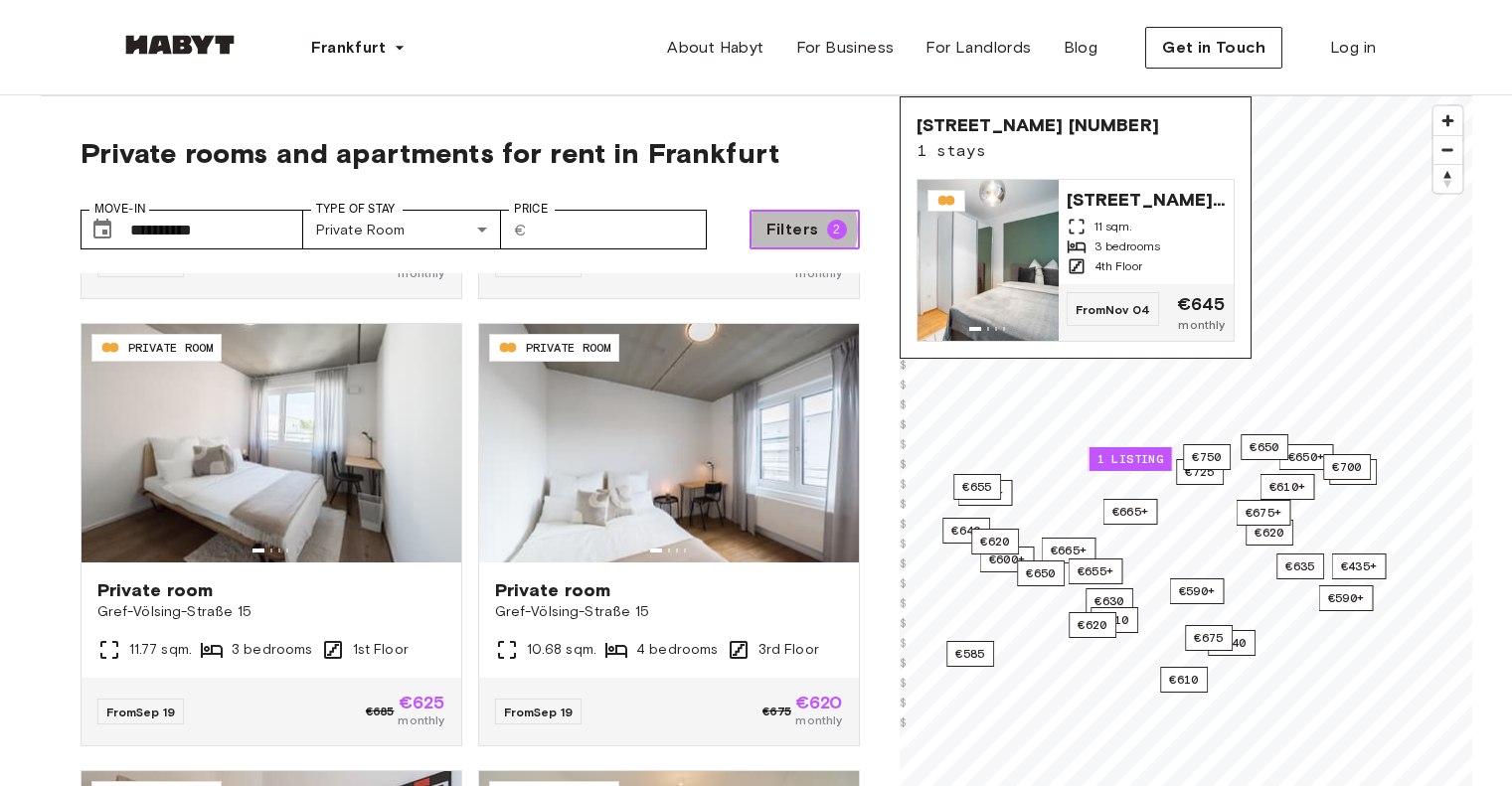 click on "Filters" at bounding box center [792, 230] 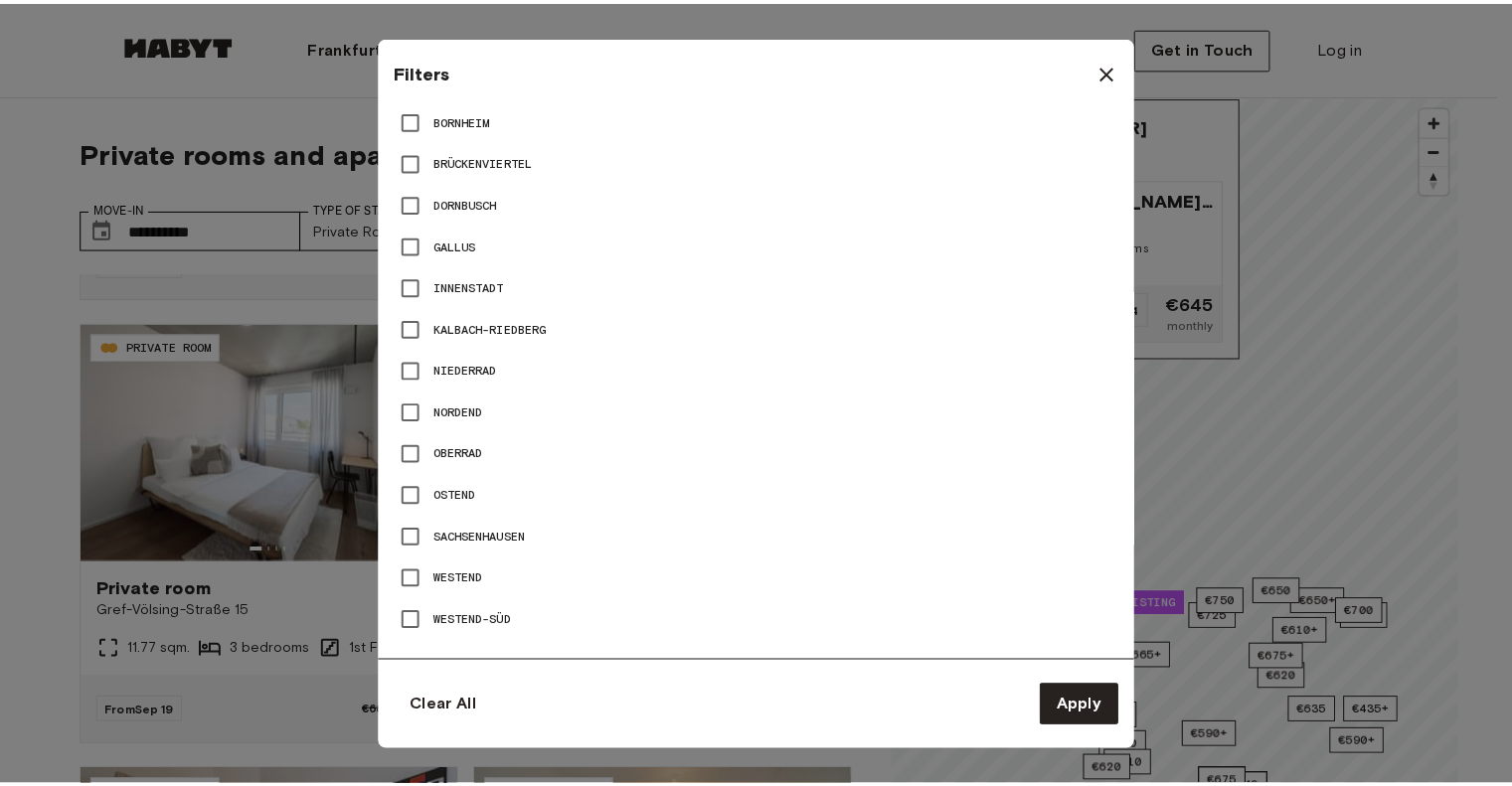 scroll, scrollTop: 1221, scrollLeft: 0, axis: vertical 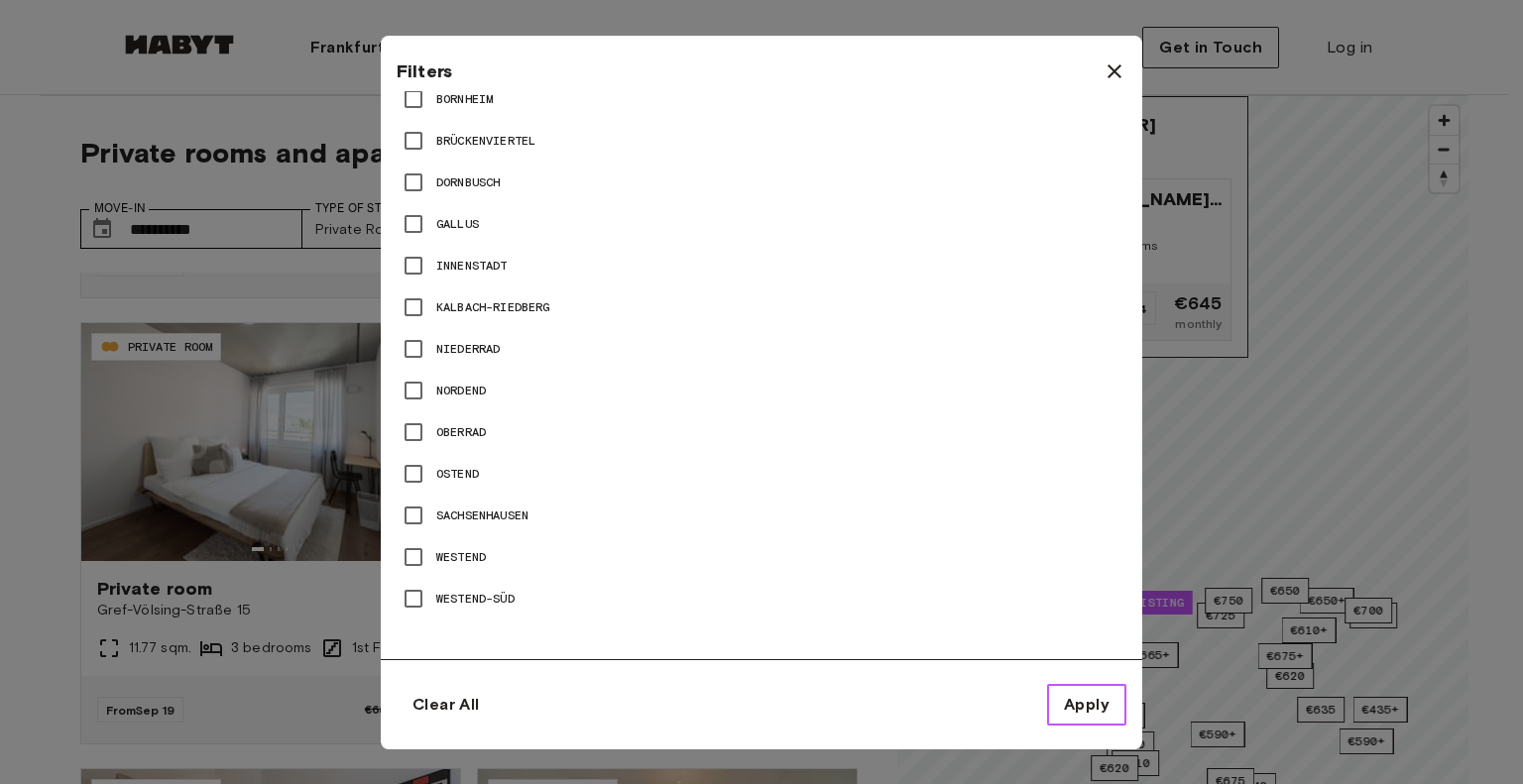 click on "Apply" at bounding box center [1087, 705] 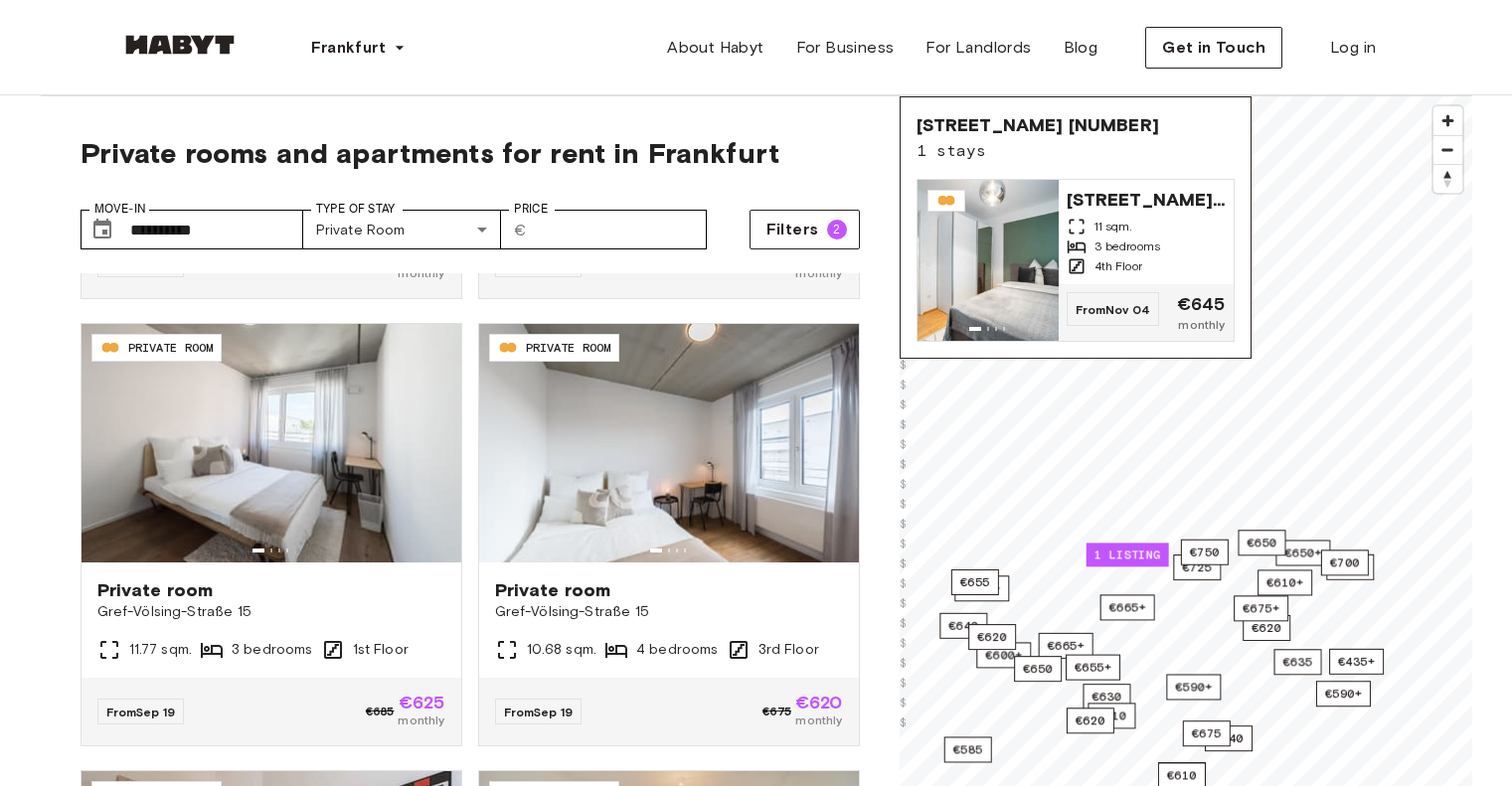 click on "€435+ €600+ €620 €520+ €590+ €665+ €655+ €640 €610+ €725 €610 €590+ €630 €610 €640 €650 €620 €655 €665+ €650+ €650 €655+ €620 €650 €540 €675+ €585 1 listing €700 €750 €675 €635 © Mapbox   © OpenStreetMap   Improve this map $ $ $ $ $ $ $ $ $ $ $ $ $ $ $ $ $ $ $ $ $ $ $ $ $ $ $ $ $ $ $ $ Hansaallee 29 1 stays Hansaallee 29 11 sqm. 3 bedrooms 4th Floor From  Nov 04 €645 monthly" at bounding box center (1186, 489) 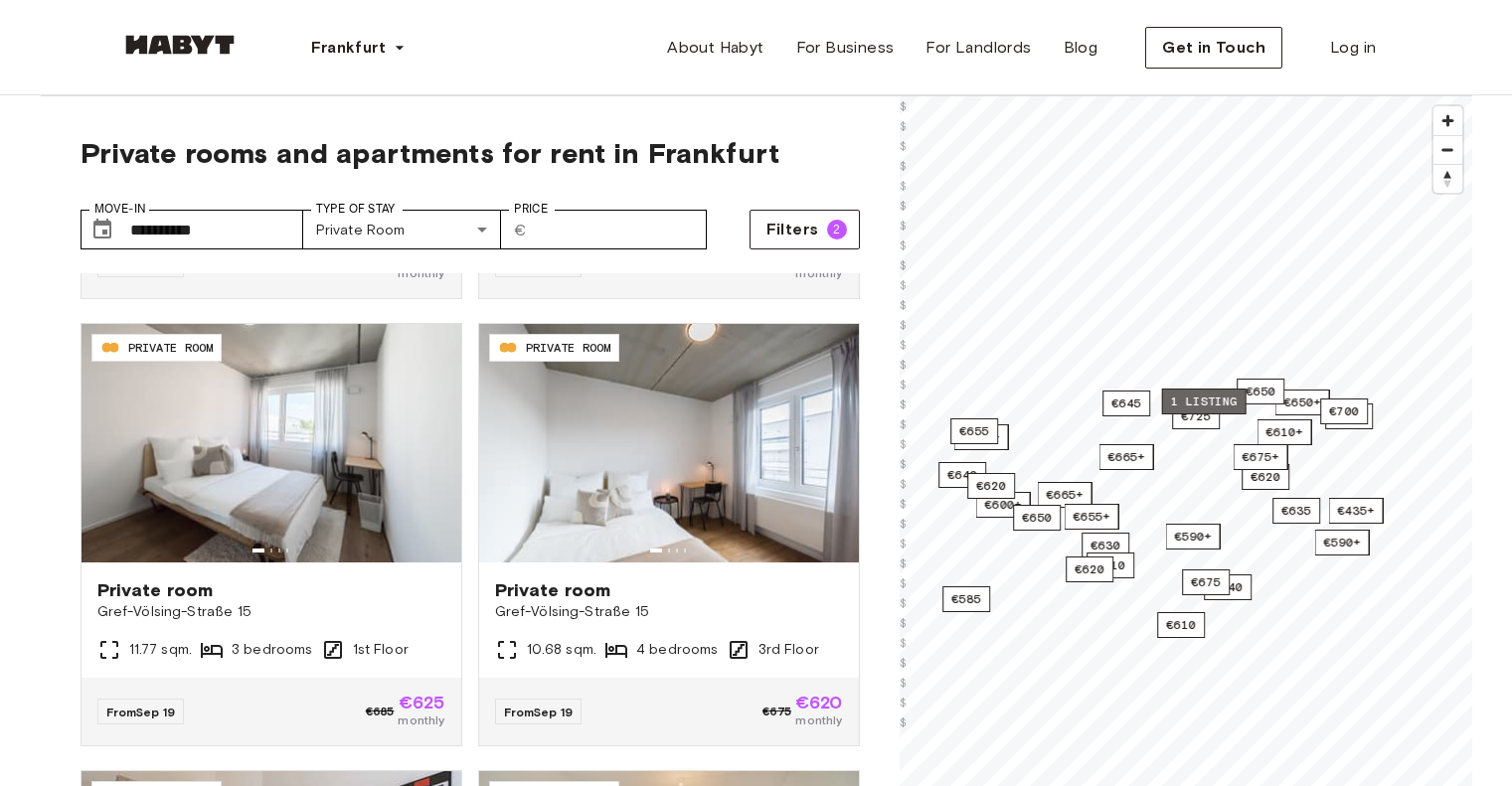 click on "1 listing" at bounding box center (1203, 401) 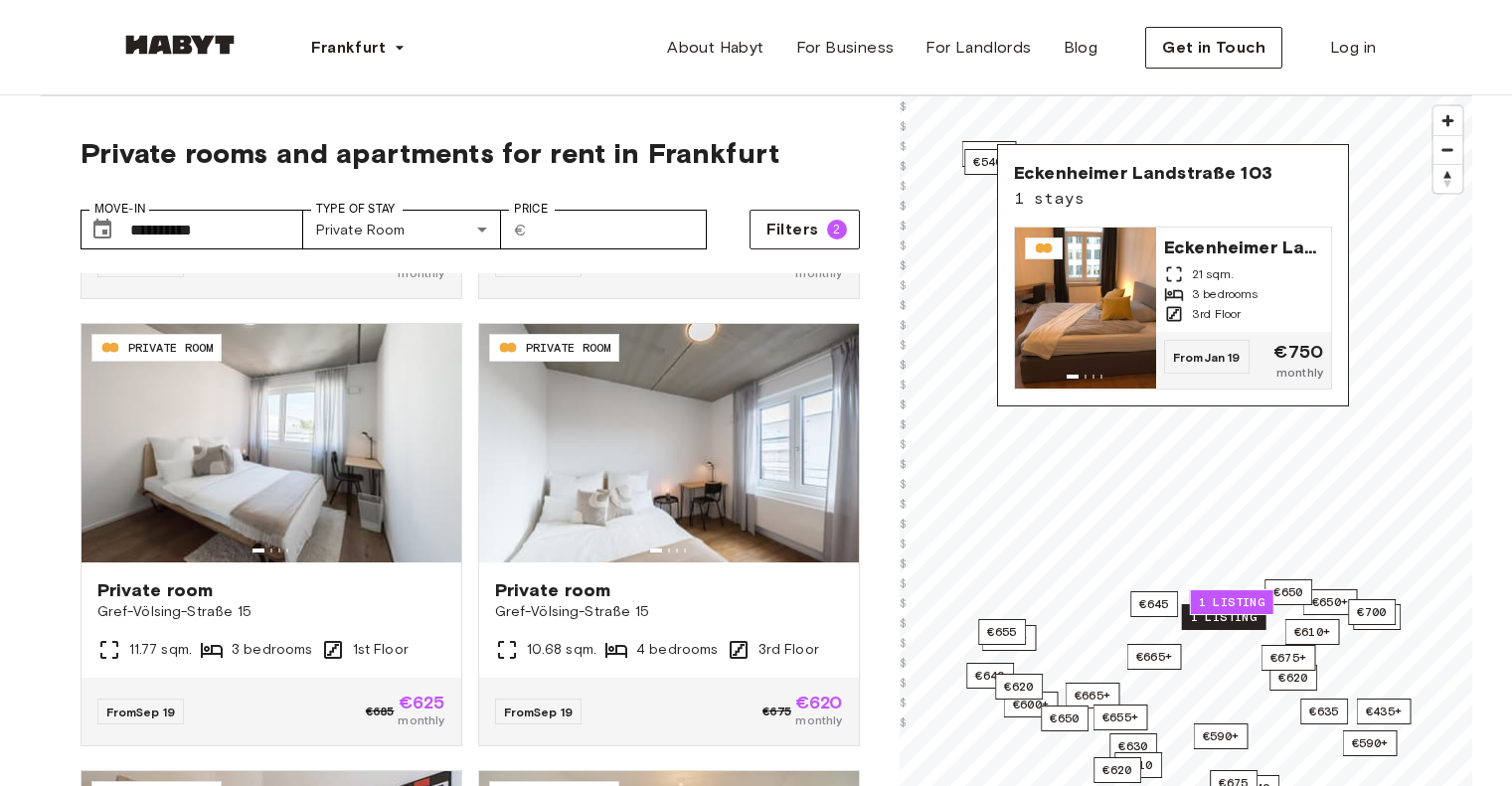 click on "1 listing" at bounding box center (1223, 617) 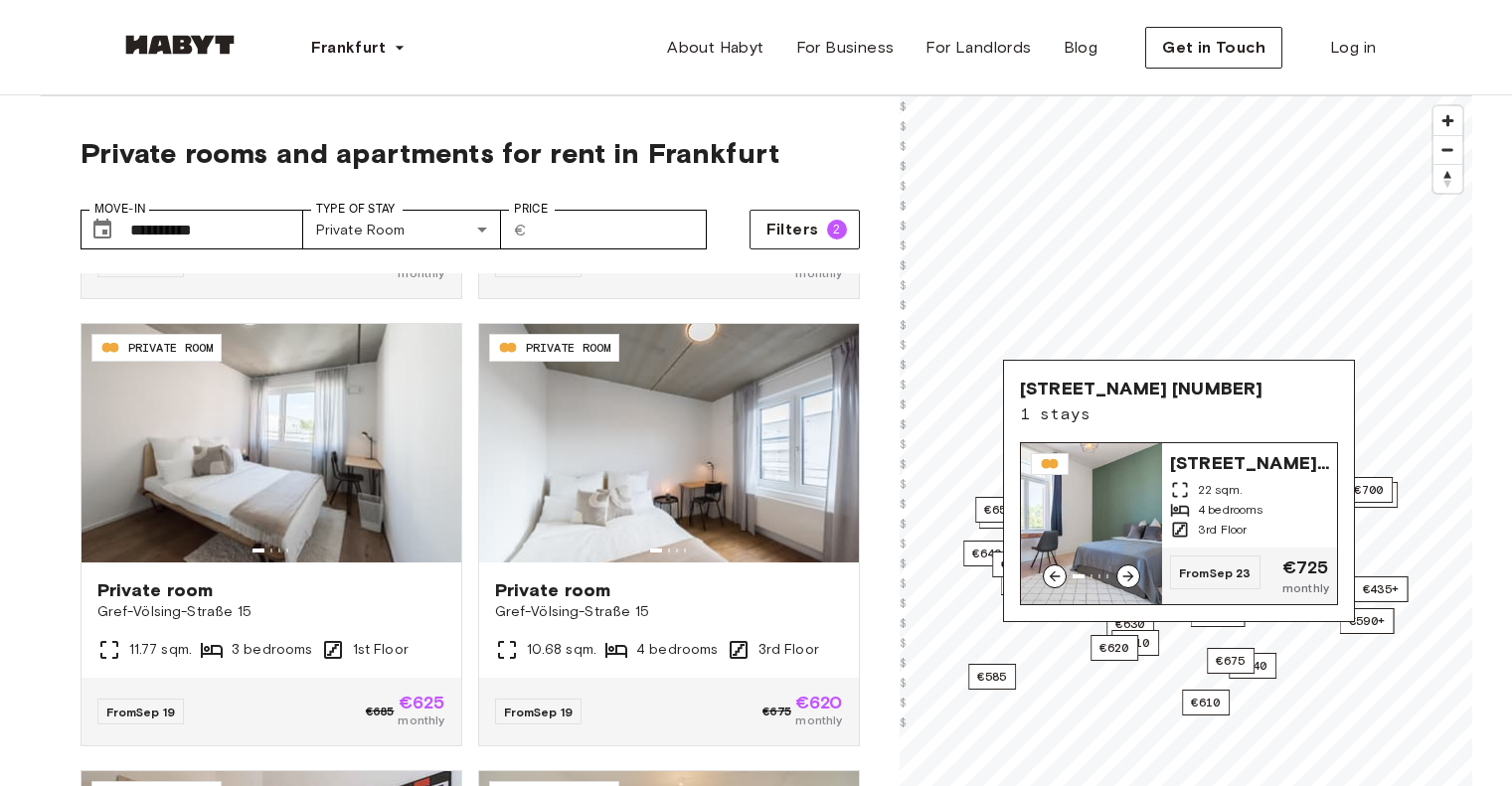 click on "€435+ €600+ €620 €520+ €590+ €665+ €655+ €640 €610+ 1 listing €610 €590+ €630 €610 €640 €650 €620 €655 €665+ €650+ €650 €655+ €620 €650 €540 €675+ €585 €645 €700 €750 €675 €635 © Mapbox   © OpenStreetMap   Improve this map $ $ $ $ $ $ $ $ $ $ $ $ $ $ $ $ $ $ $ $ $ $ $ $ $ $ $ $ $ $ $ $ Stalburgstraße 24 1 stays Stalburgstraße 24 22 sqm. 4 bedrooms 3rd Floor From  Sep 23 €725 monthly" at bounding box center [1186, 489] 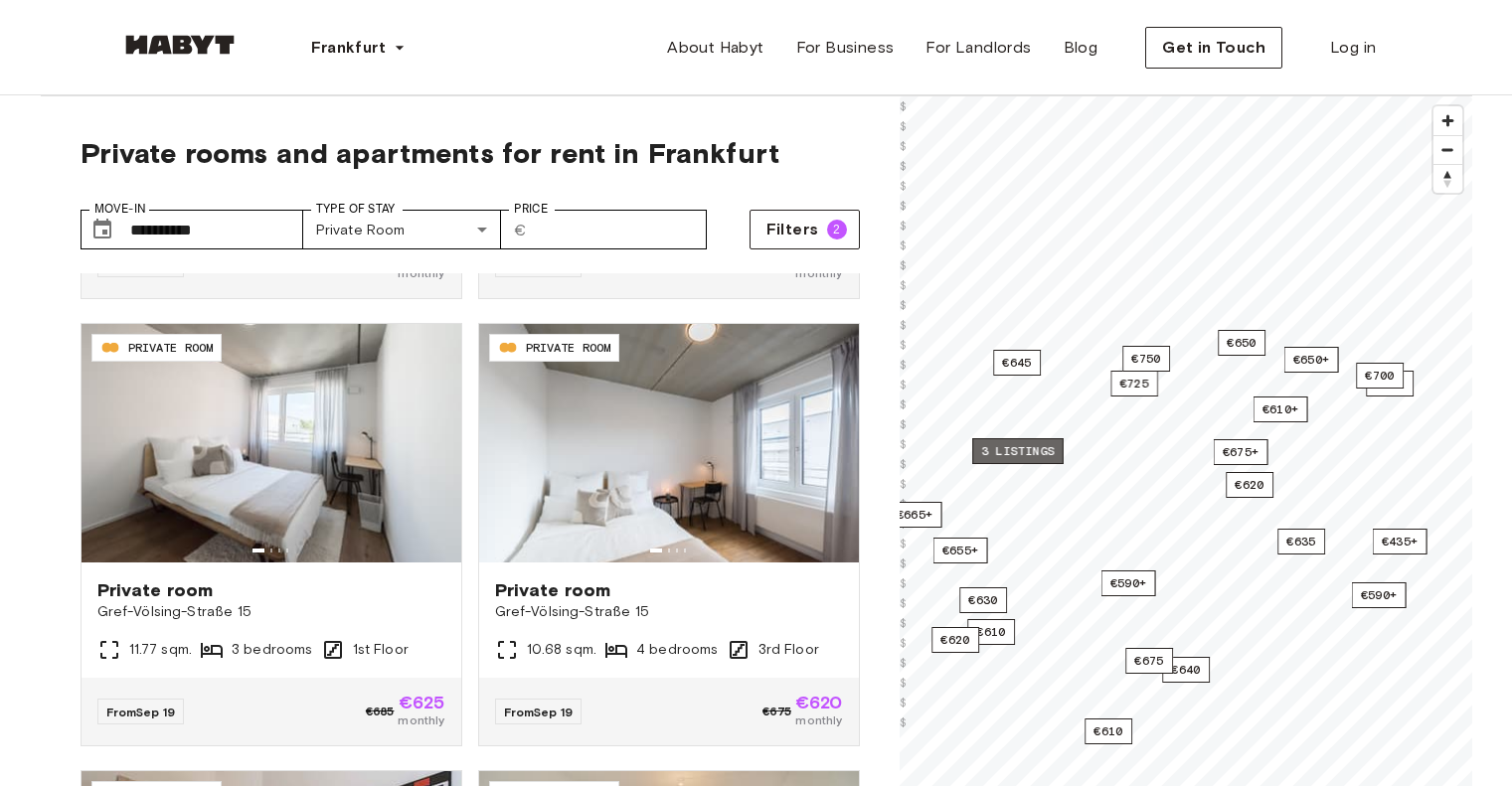 click on "3 listings" at bounding box center [1018, 451] 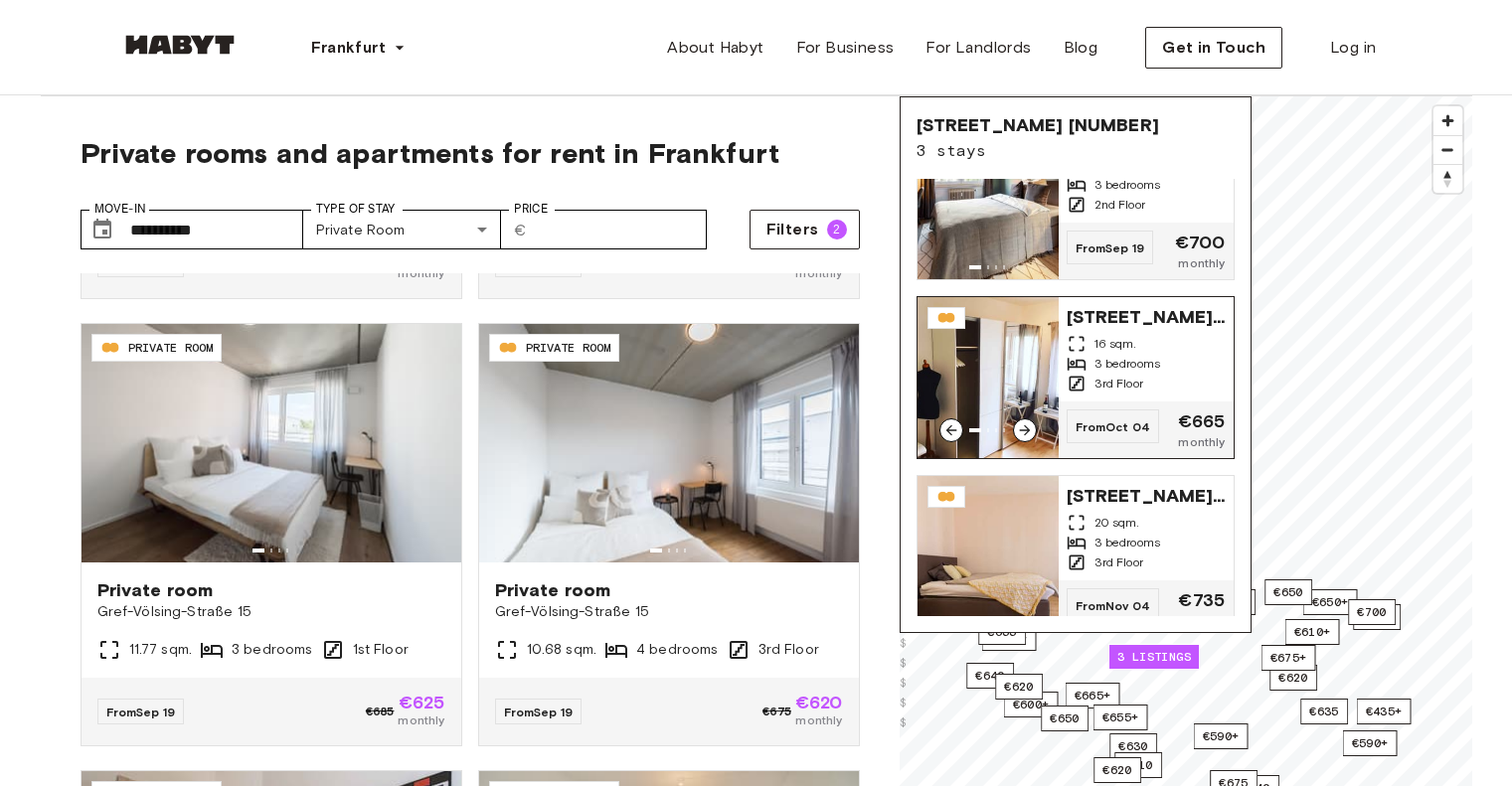 scroll, scrollTop: 82, scrollLeft: 0, axis: vertical 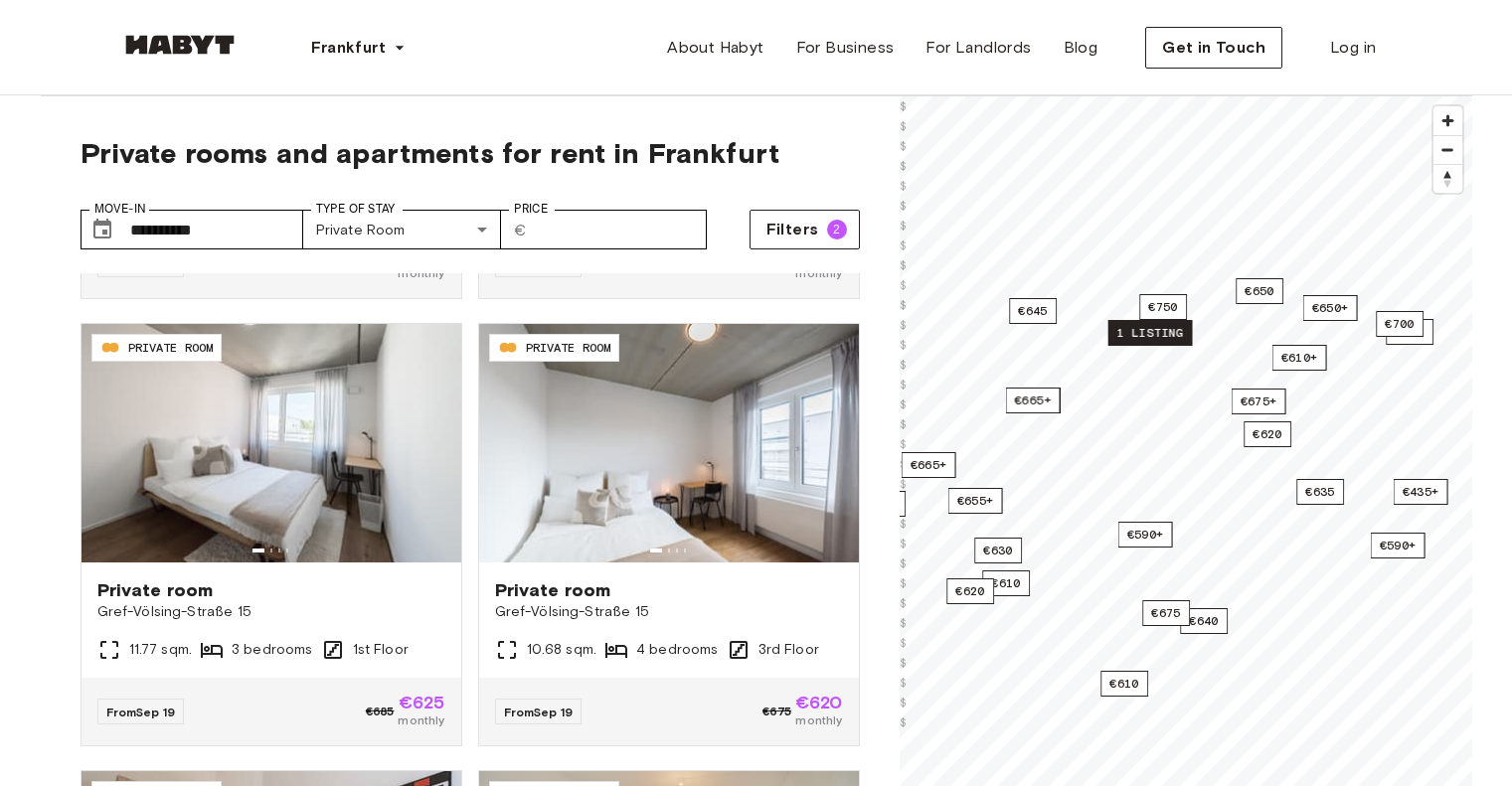 click on "1 listing" at bounding box center [1149, 333] 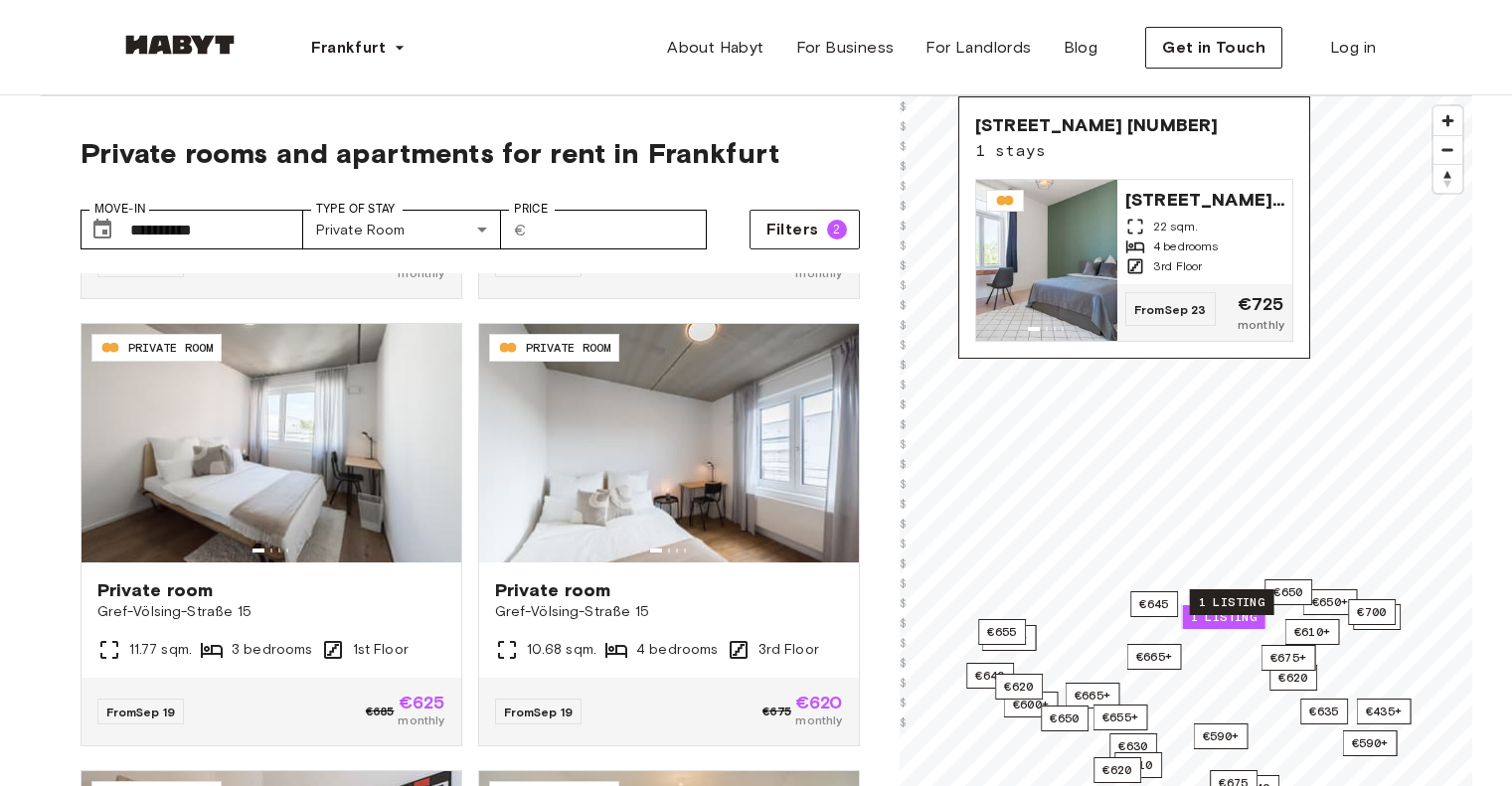 click on "1 listing" at bounding box center [1231, 602] 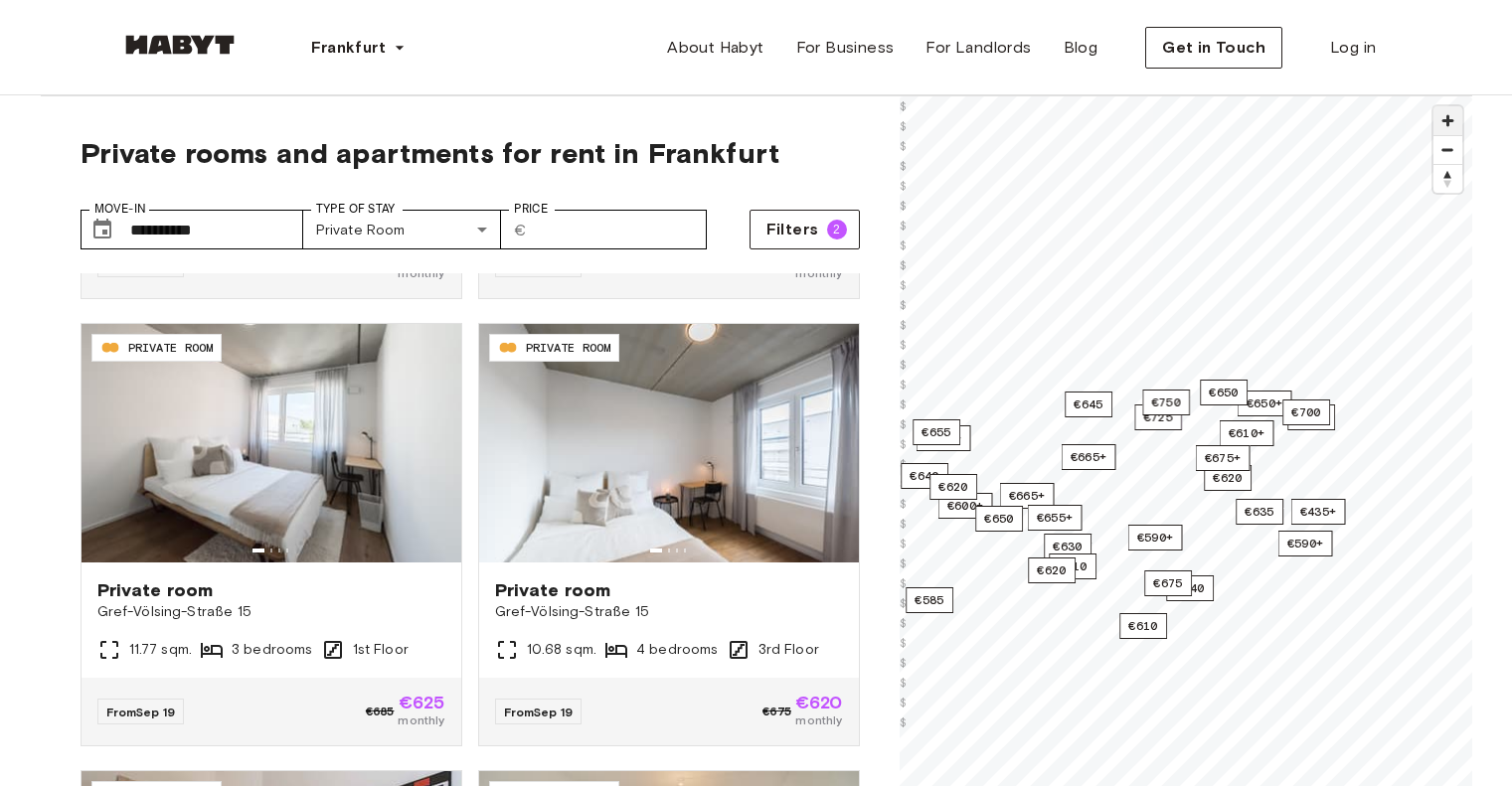 click at bounding box center [1447, 120] 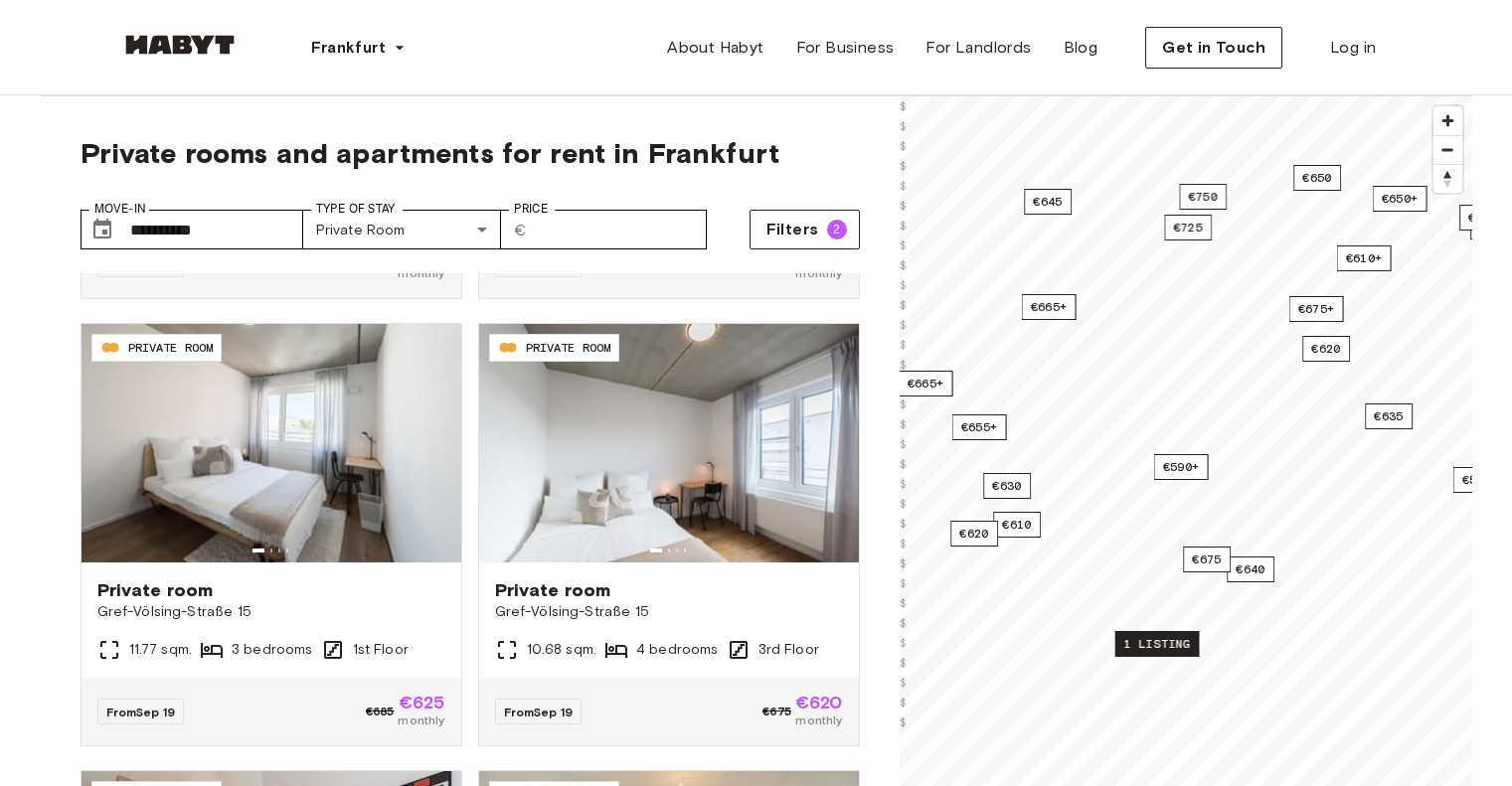 click on "1 listing" at bounding box center [1156, 644] 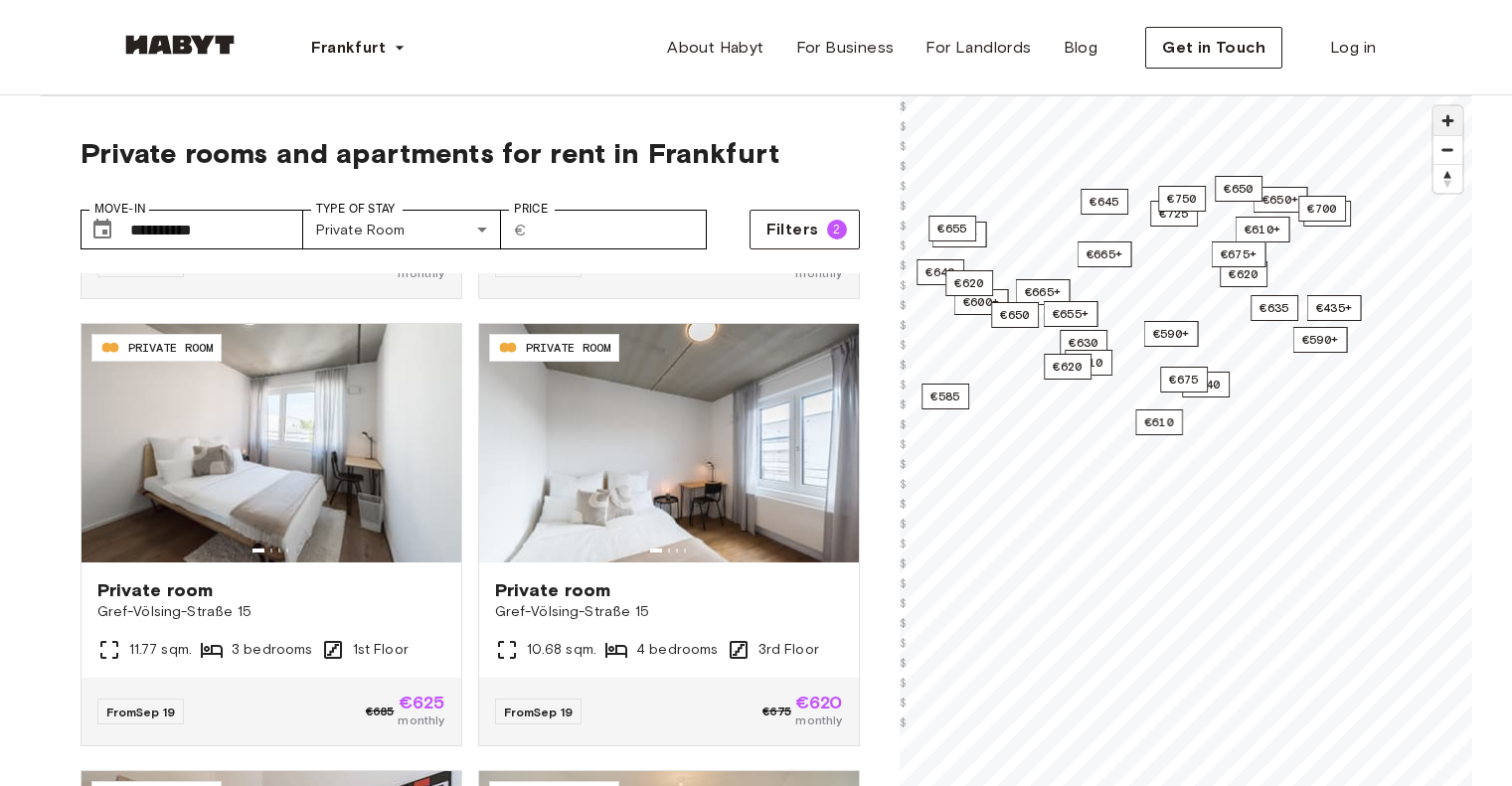 click at bounding box center (1447, 120) 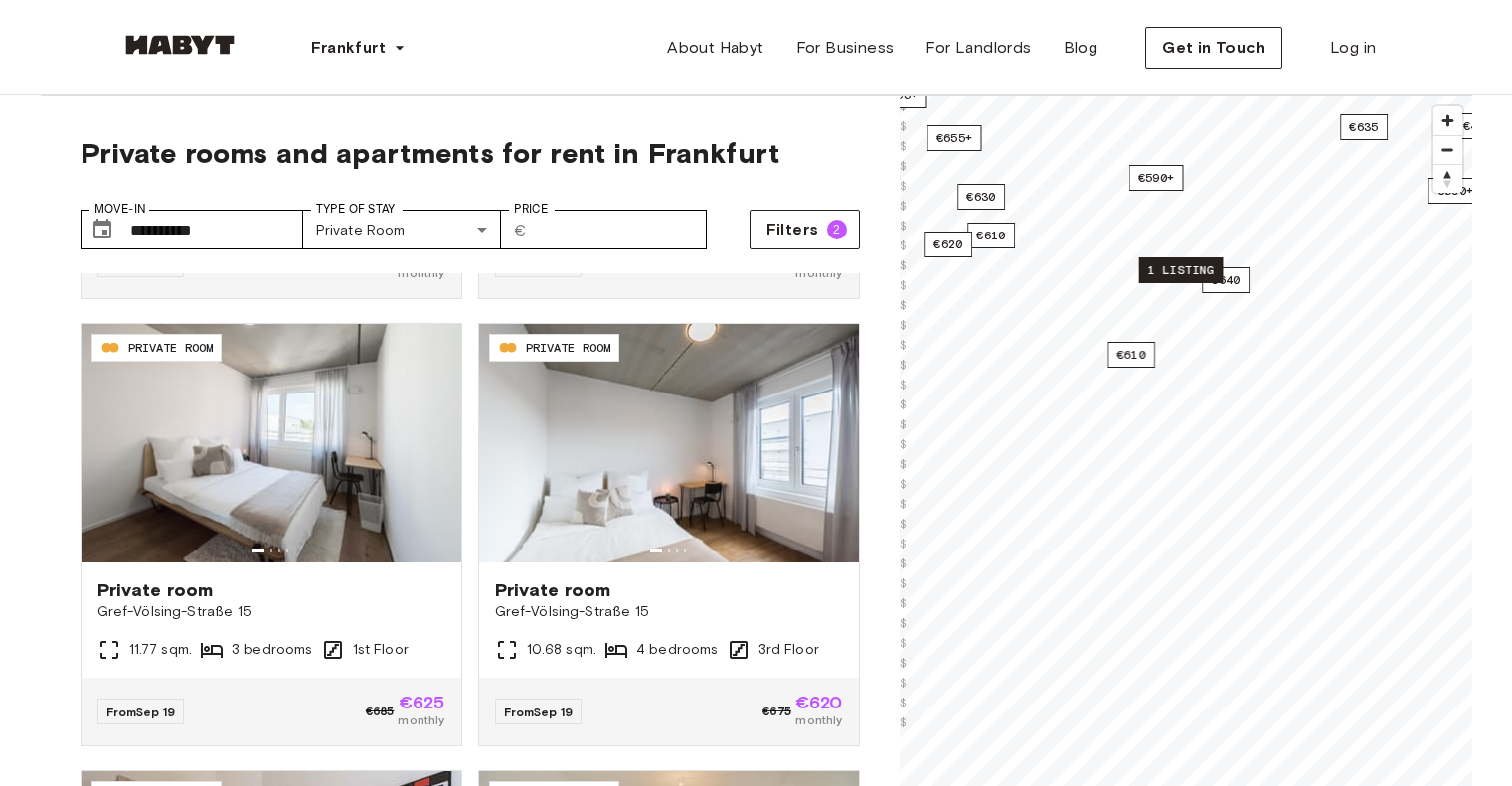 click on "1 listing" at bounding box center [1180, 270] 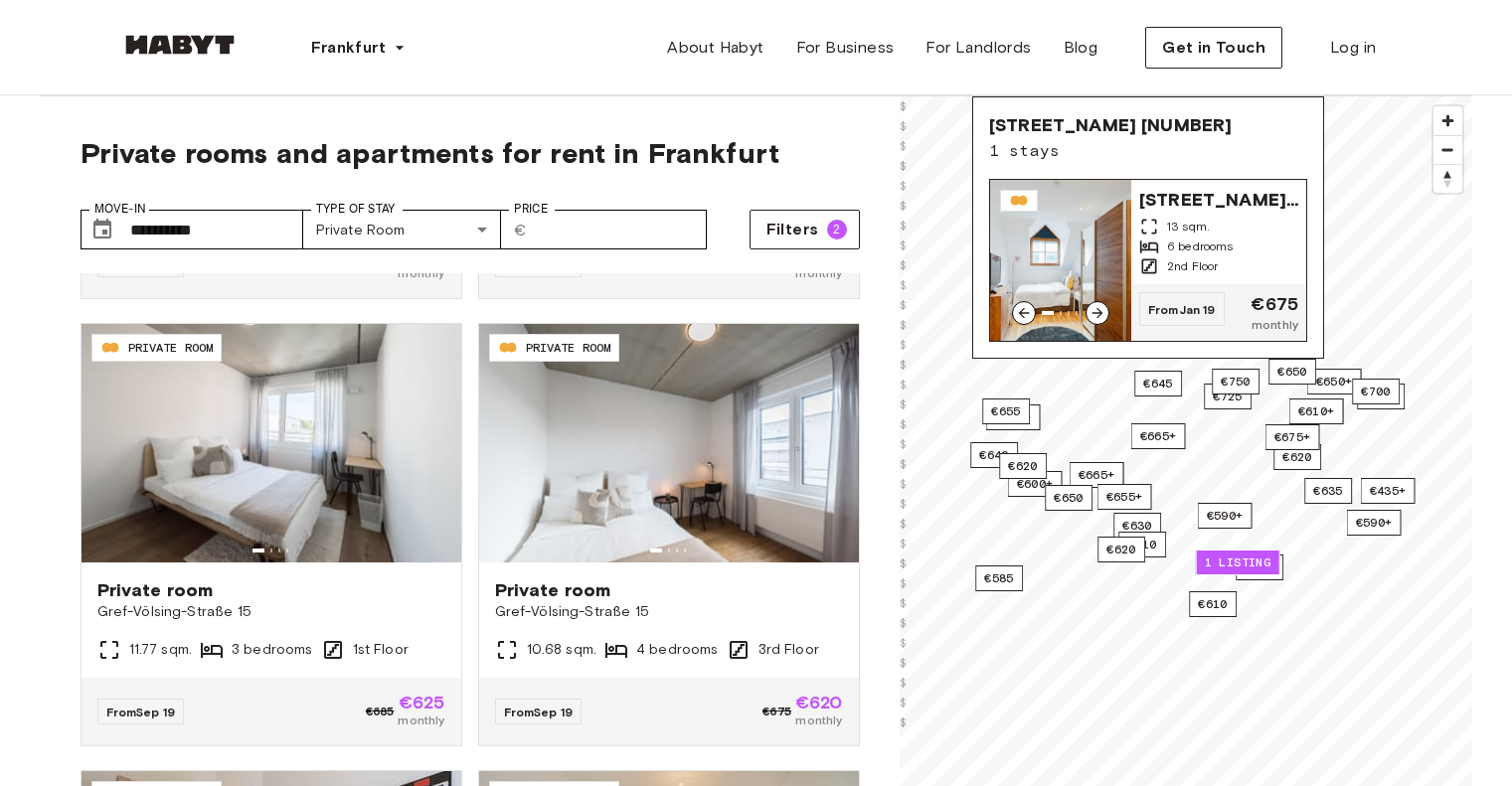 click on "€435+ €600+ €620 €520+ €590+ €665+ €655+ €640 €610+ €725 €610 €590+ €630 €610 €640 €650 €620 €655 €665+ €650+ €650 €655+ €620 €650 €540 €675+ €585 €645 €700 €750 1 listing €635 © Mapbox   © OpenStreetMap   Improve this map $ $ $ $ $ $ $ $ $ $ $ $ $ $ $ $ $ $ $ $ $ $ $ $ $ $ $ $ $ $ $ $ Walter Kolb Straße 14 1 stays Walter Kolb Straße 14 13 sqm. 6 bedrooms 2nd Floor From  Jan 19 €675 monthly" at bounding box center (1186, 489) 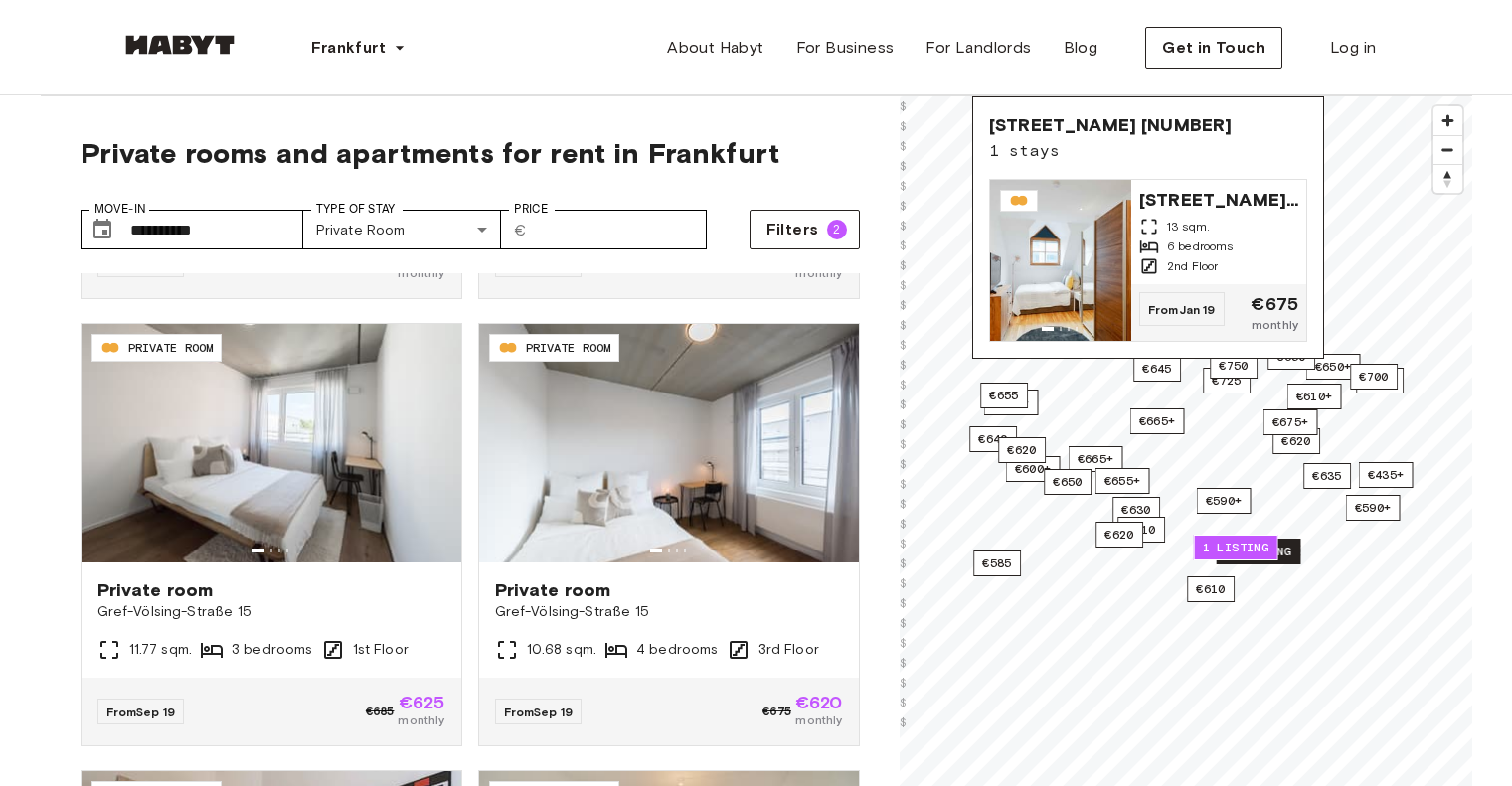click on "1 listing" at bounding box center [1258, 551] 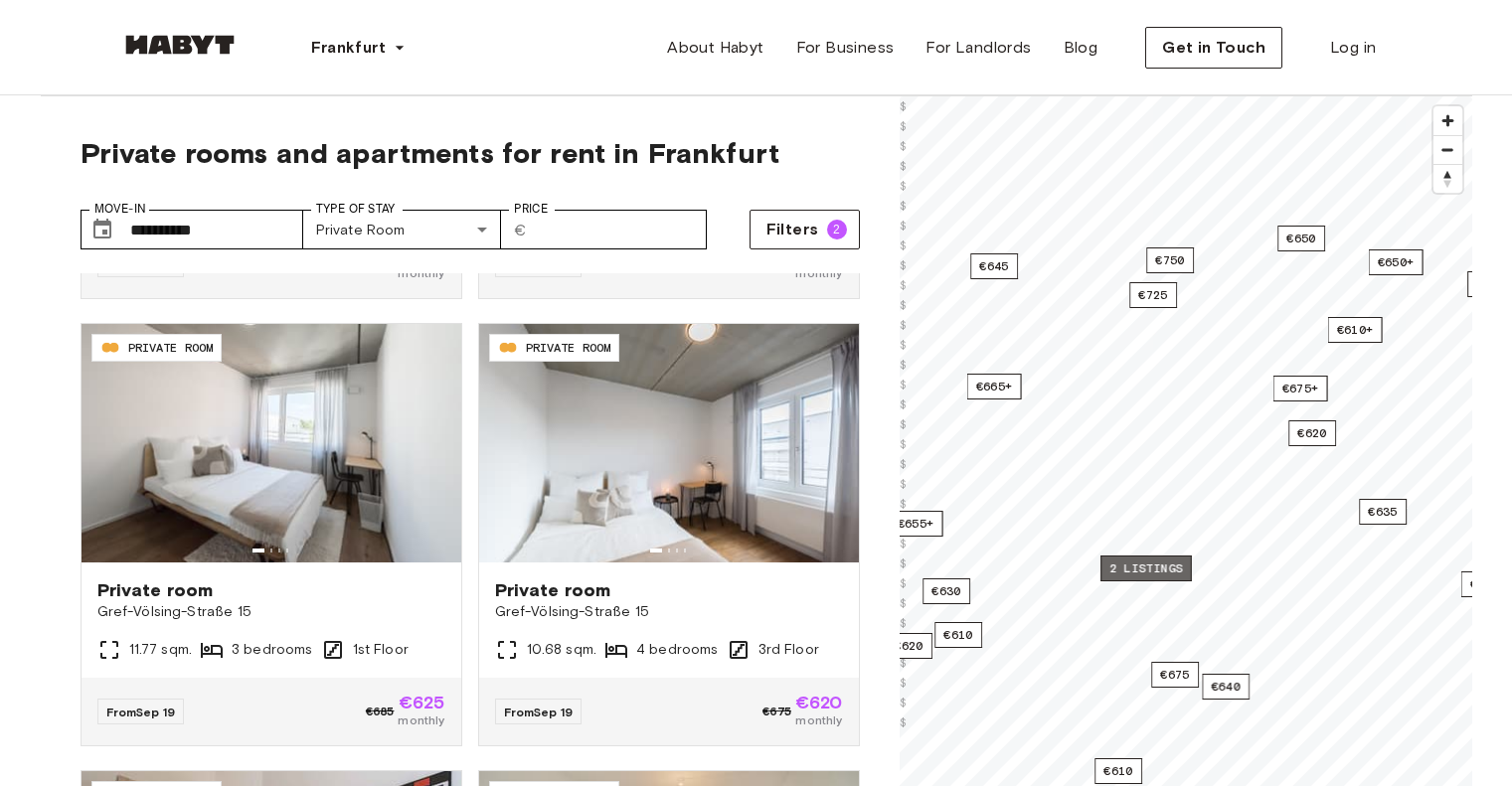 click on "2 listings" at bounding box center [1146, 568] 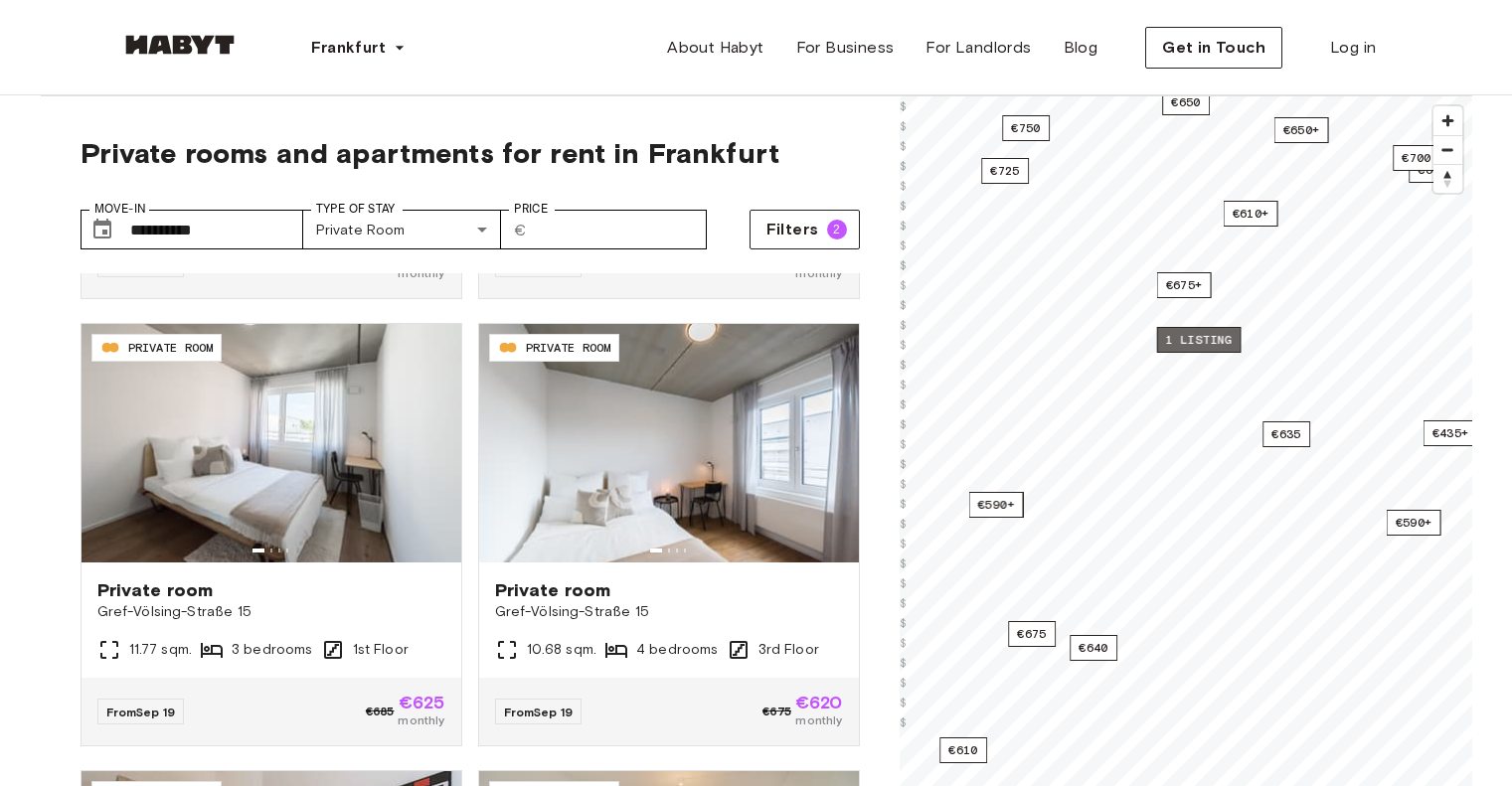 click on "1 listing" at bounding box center [1198, 340] 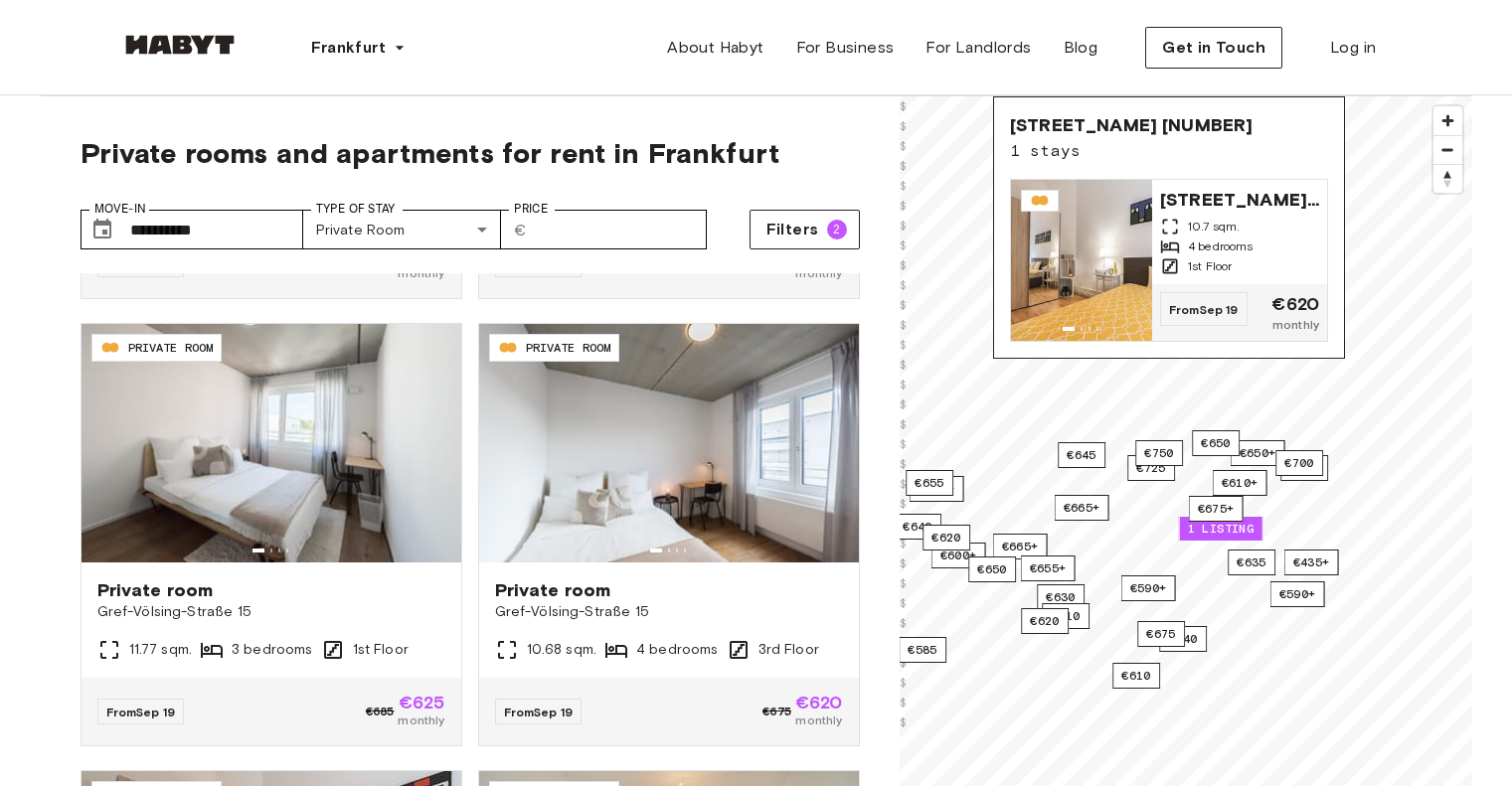 click on "1 listing" at bounding box center (1220, 529) 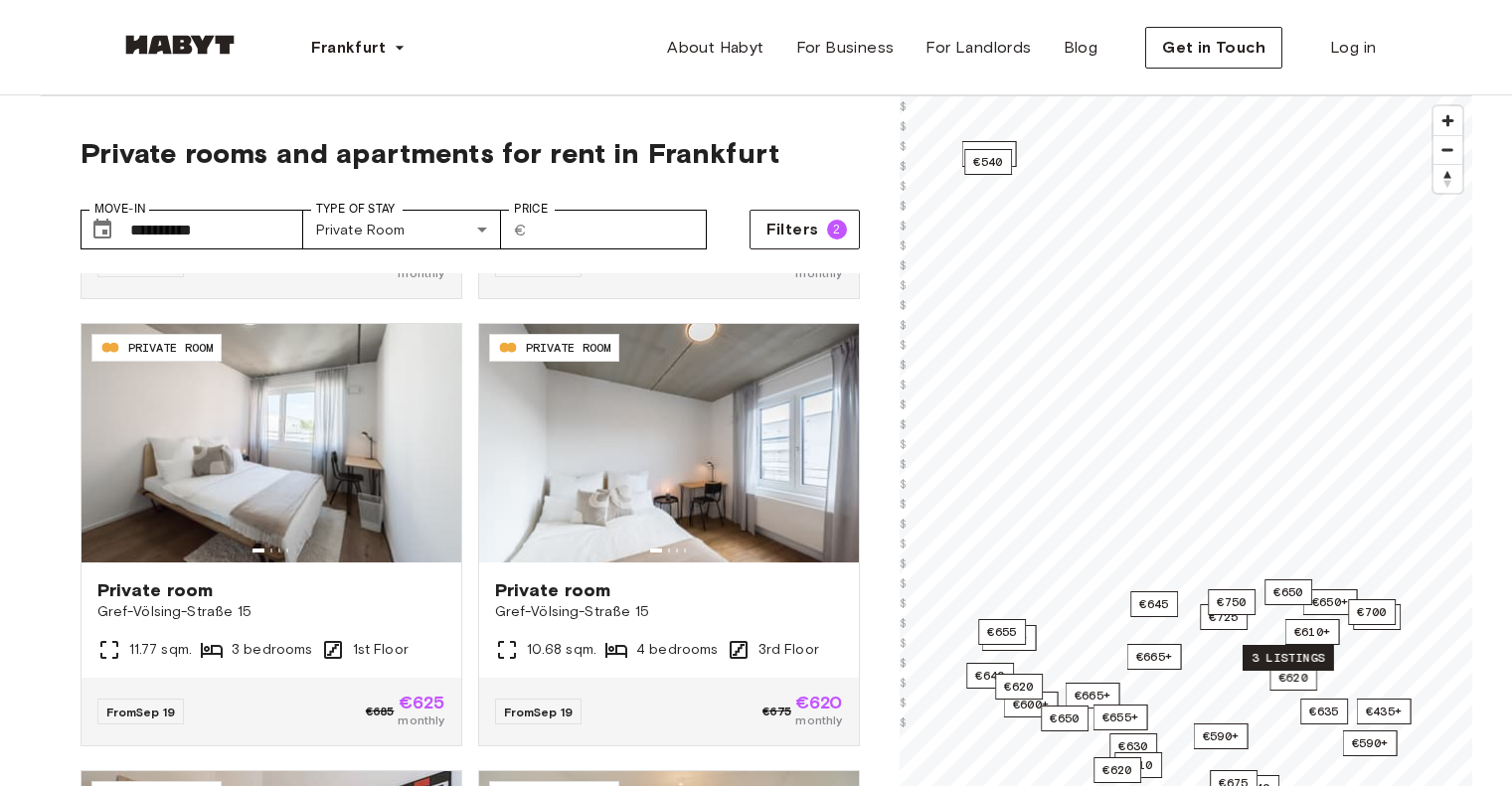 click on "3 listings" at bounding box center [1288, 658] 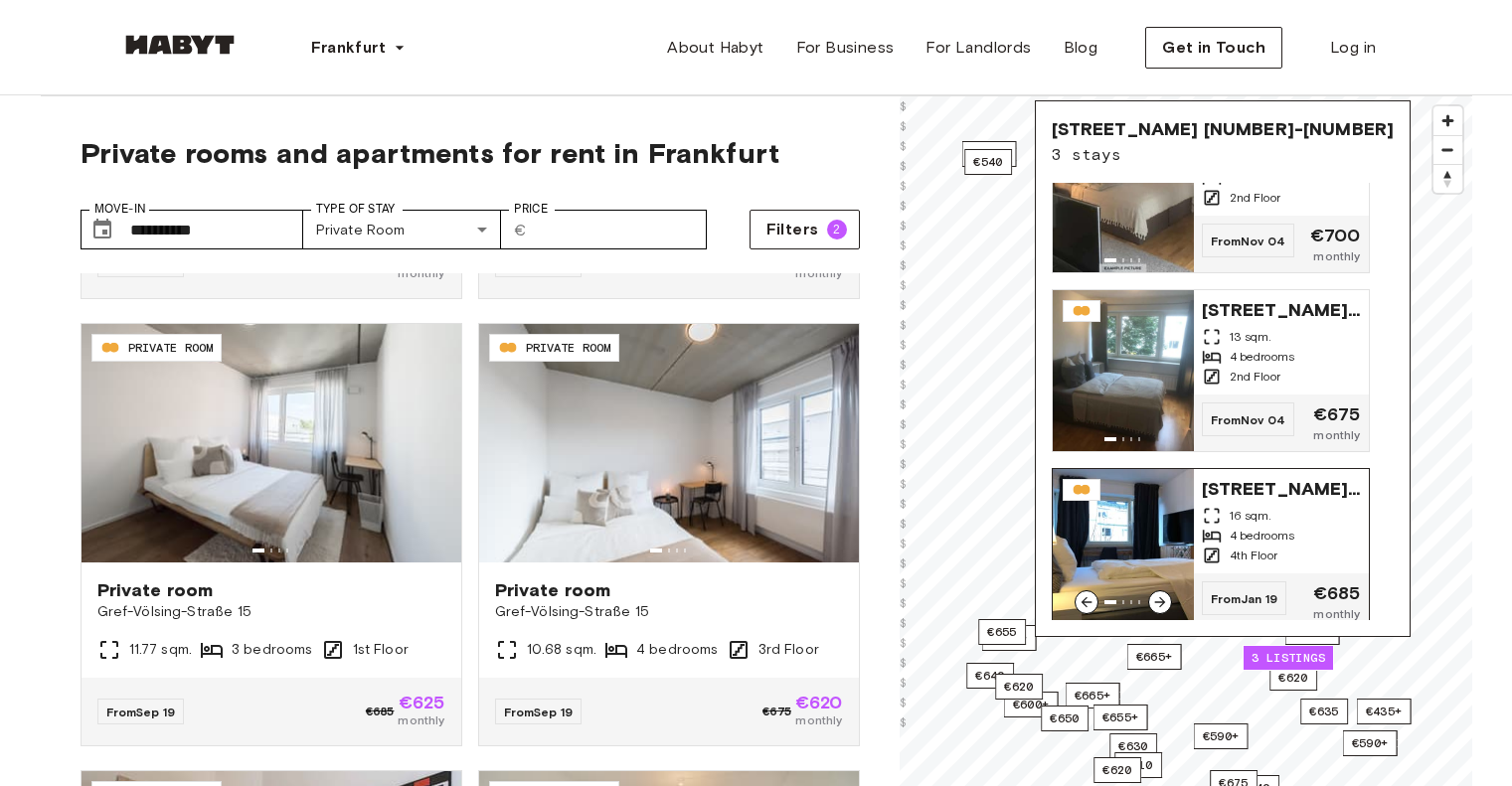 scroll, scrollTop: 82, scrollLeft: 0, axis: vertical 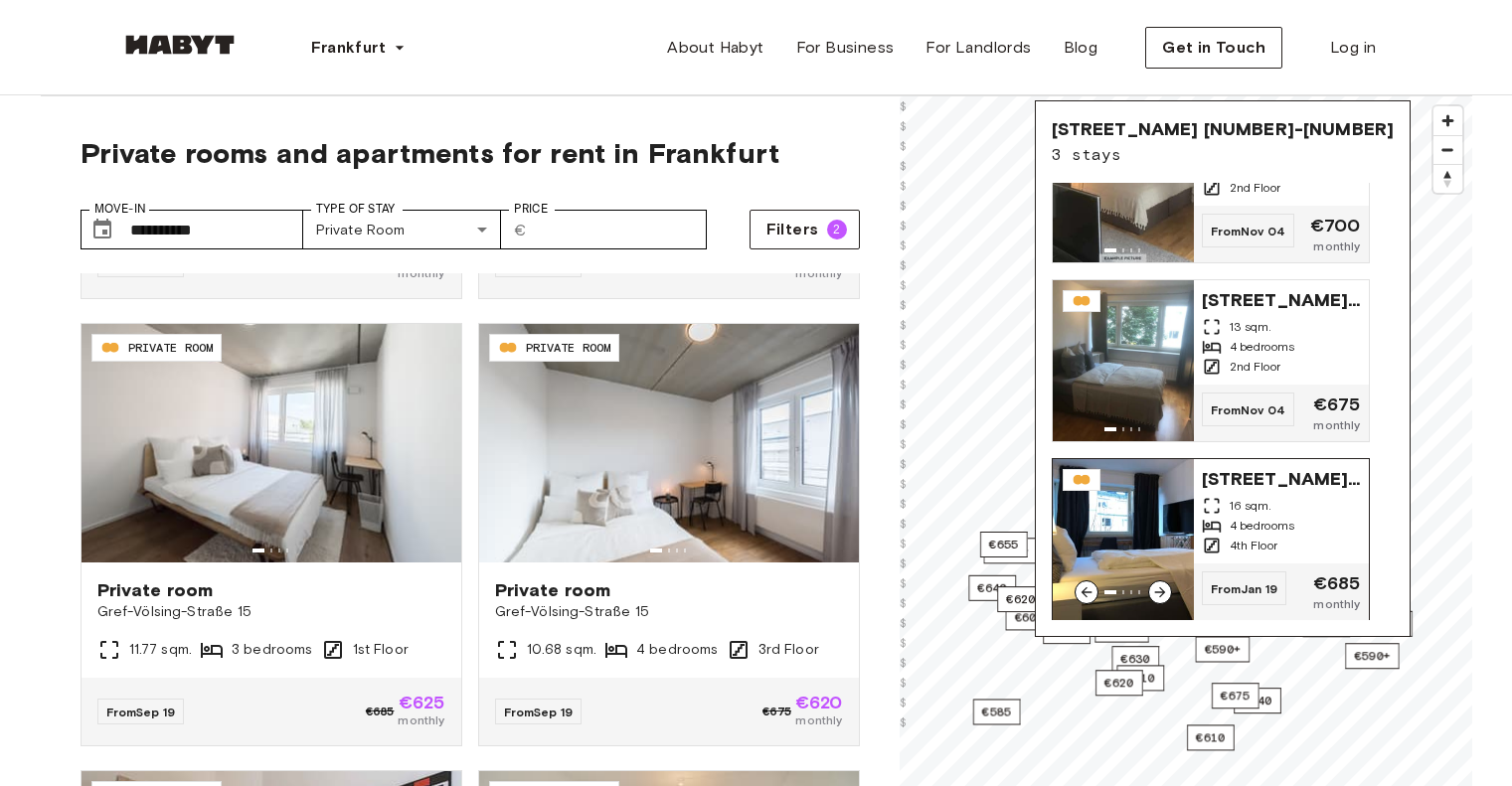 click on "€435+ €600+ €620 €520+ €590+ €665+ €655+ €640 €610+ €725 €610 €590+ €630 €610 €640 €650 €620 €655 €665+ €650+ €650 €655+ €620 €650 €540 3 listings €585 €645 €700 €750 €675 €635 © Mapbox   © OpenStreetMap   Improve this map $ $ $ $ $ $ $ $ $ $ $ $ $ $ $ $ $ $ $ $ $ $ $ $ $ $ $ $ $ $ $ $ Berger Straße 40-42 3 stays Berger Straße 40-42 23 sqm. 4 bedrooms 2nd Floor From  Nov 04 €700 monthly Berger Straße 40-42 13 sqm. 4 bedrooms 2nd Floor From  Nov 04 €675 monthly Berger Straße 40-42 16 sqm. 4 bedrooms 4th Floor From  Jan 19 €685 monthly" at bounding box center [1186, 489] 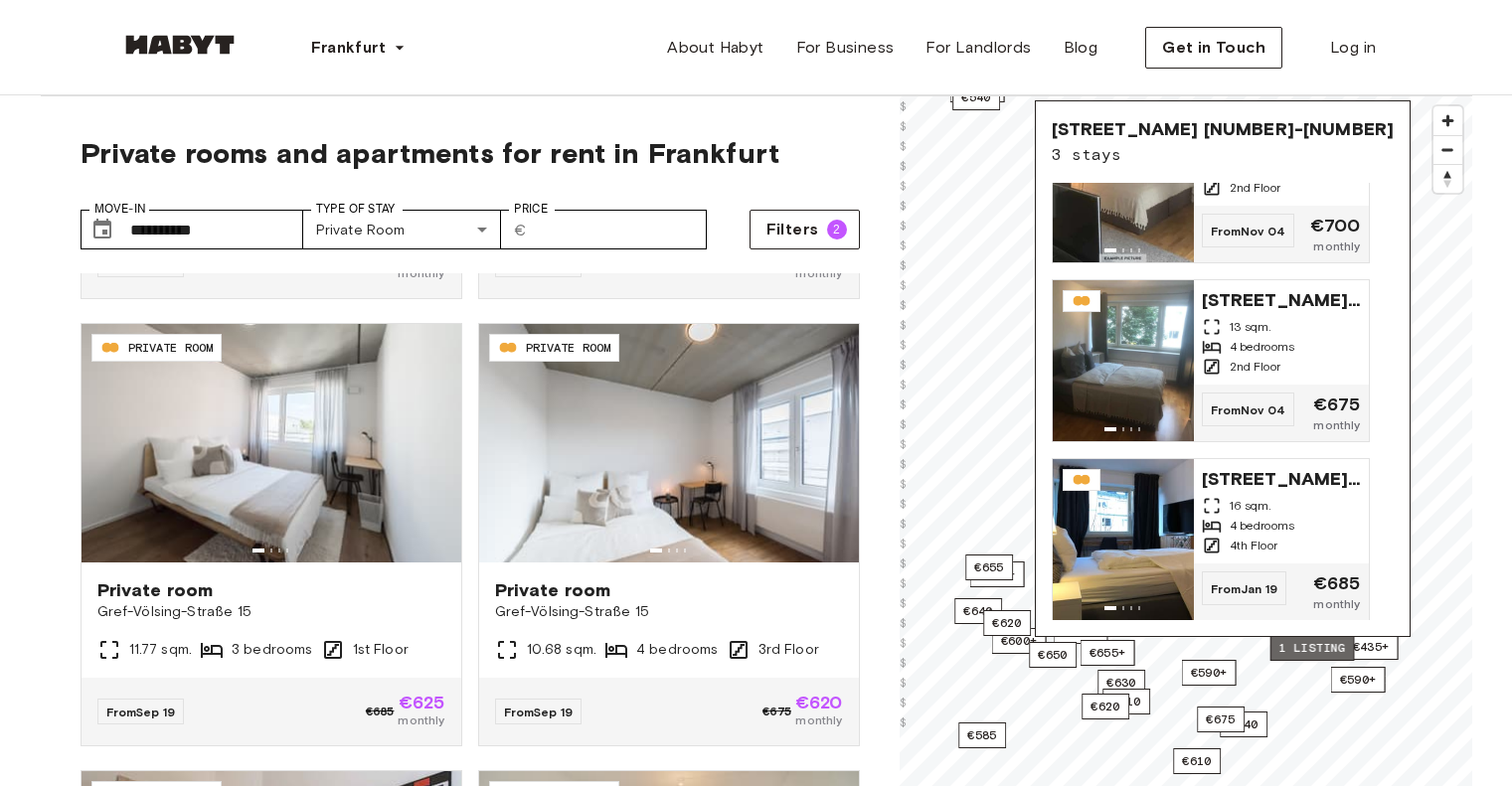 click on "1 listing" at bounding box center [1311, 648] 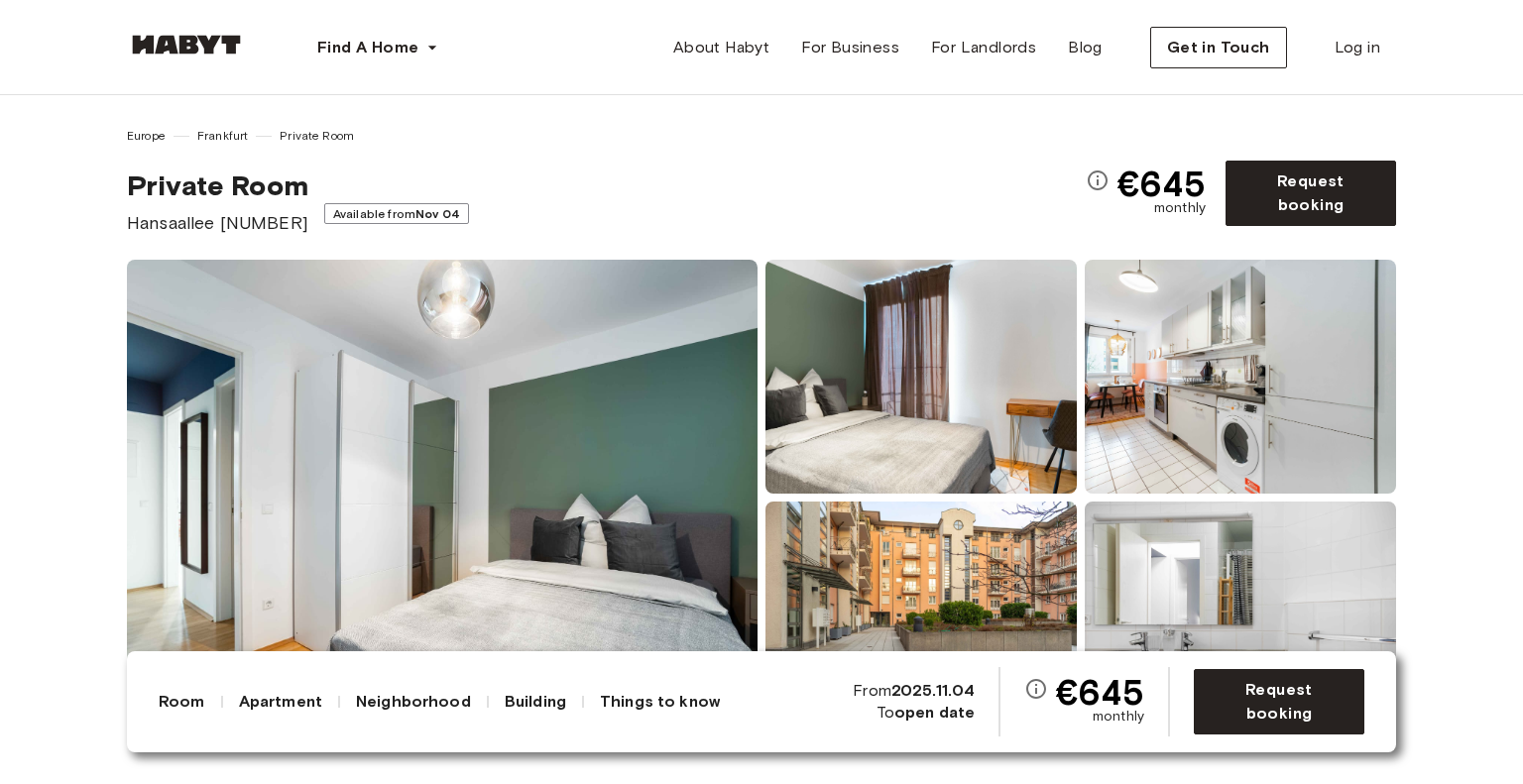 scroll, scrollTop: 0, scrollLeft: 0, axis: both 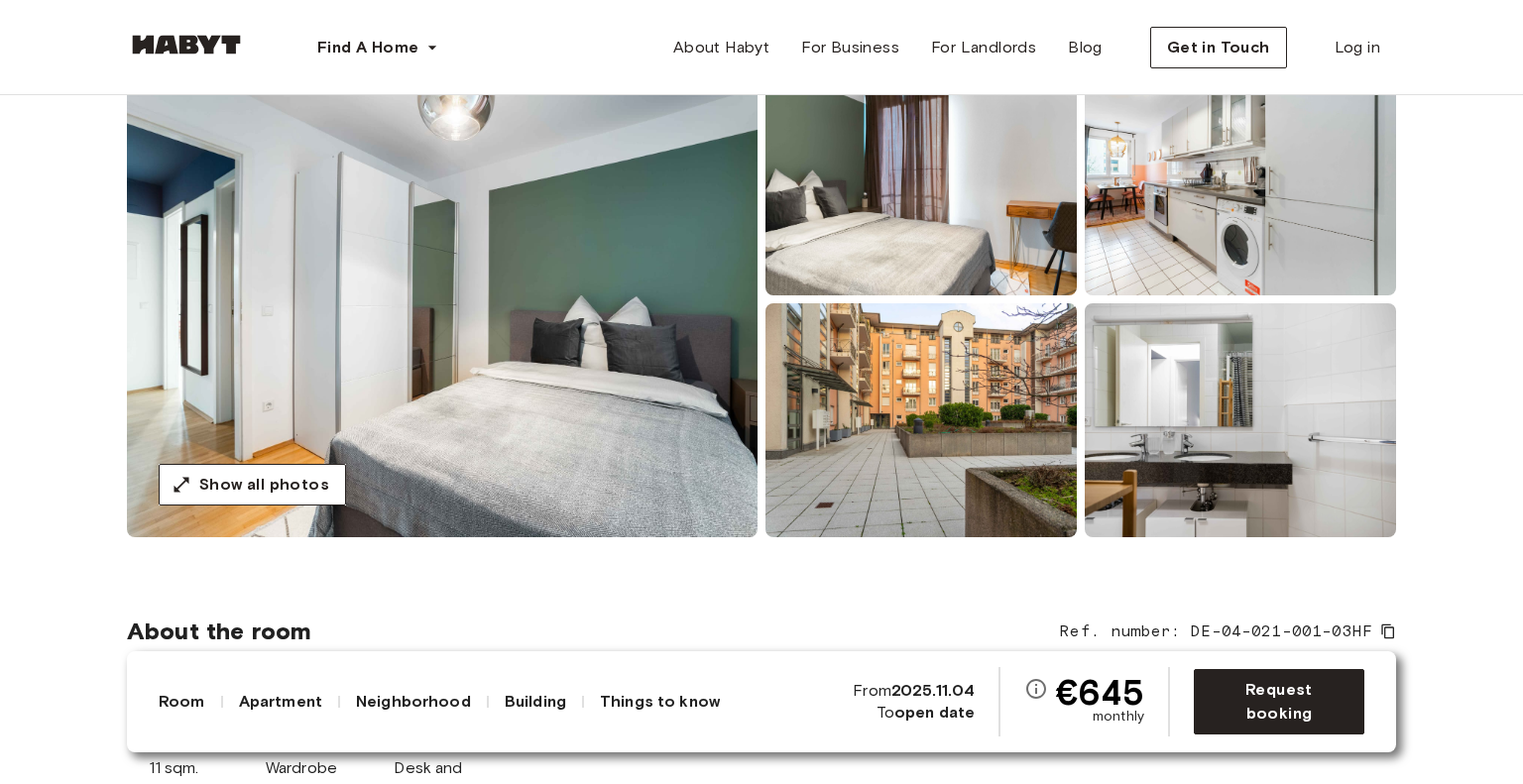 click at bounding box center [442, 299] 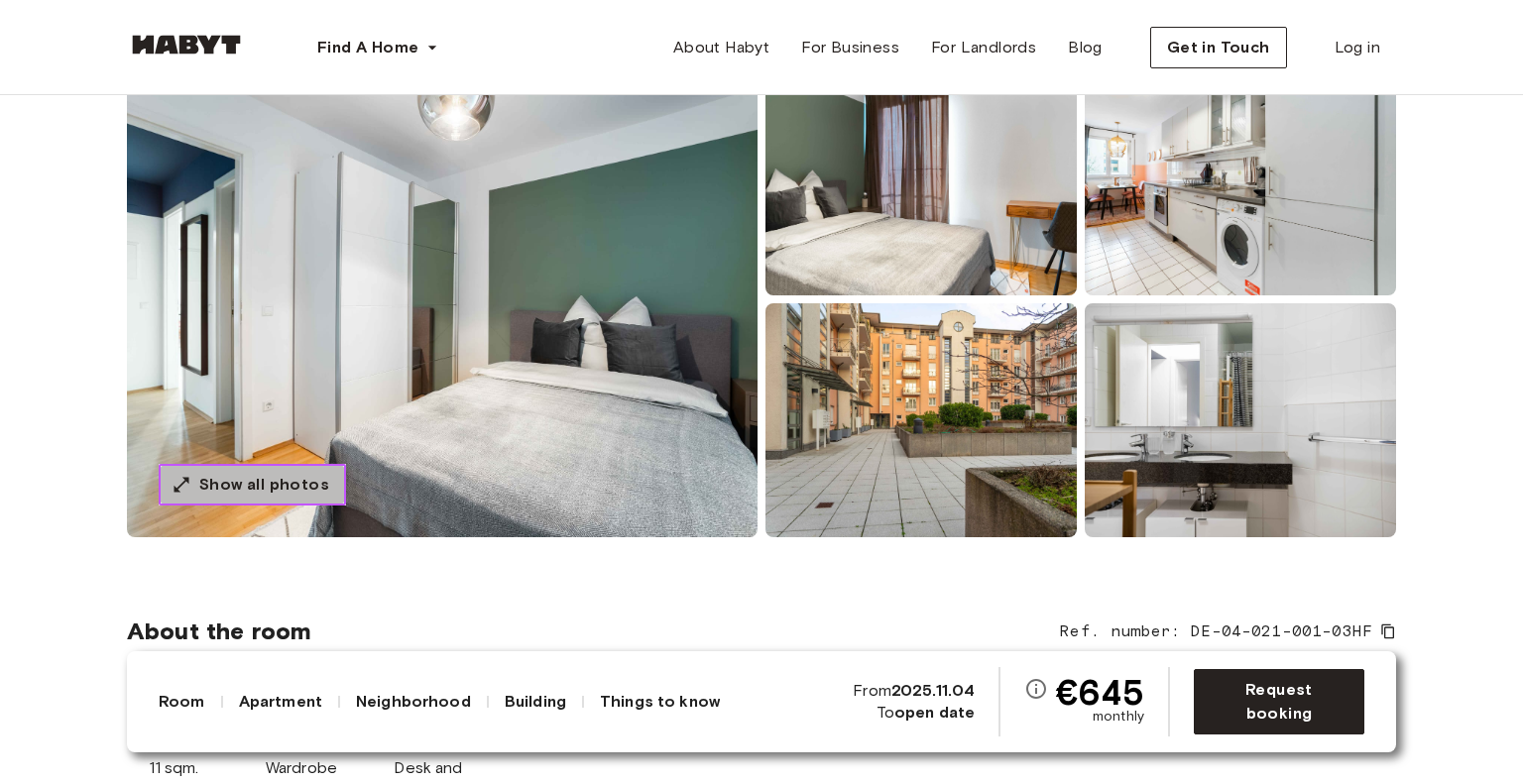 click on "Show all photos" at bounding box center [264, 485] 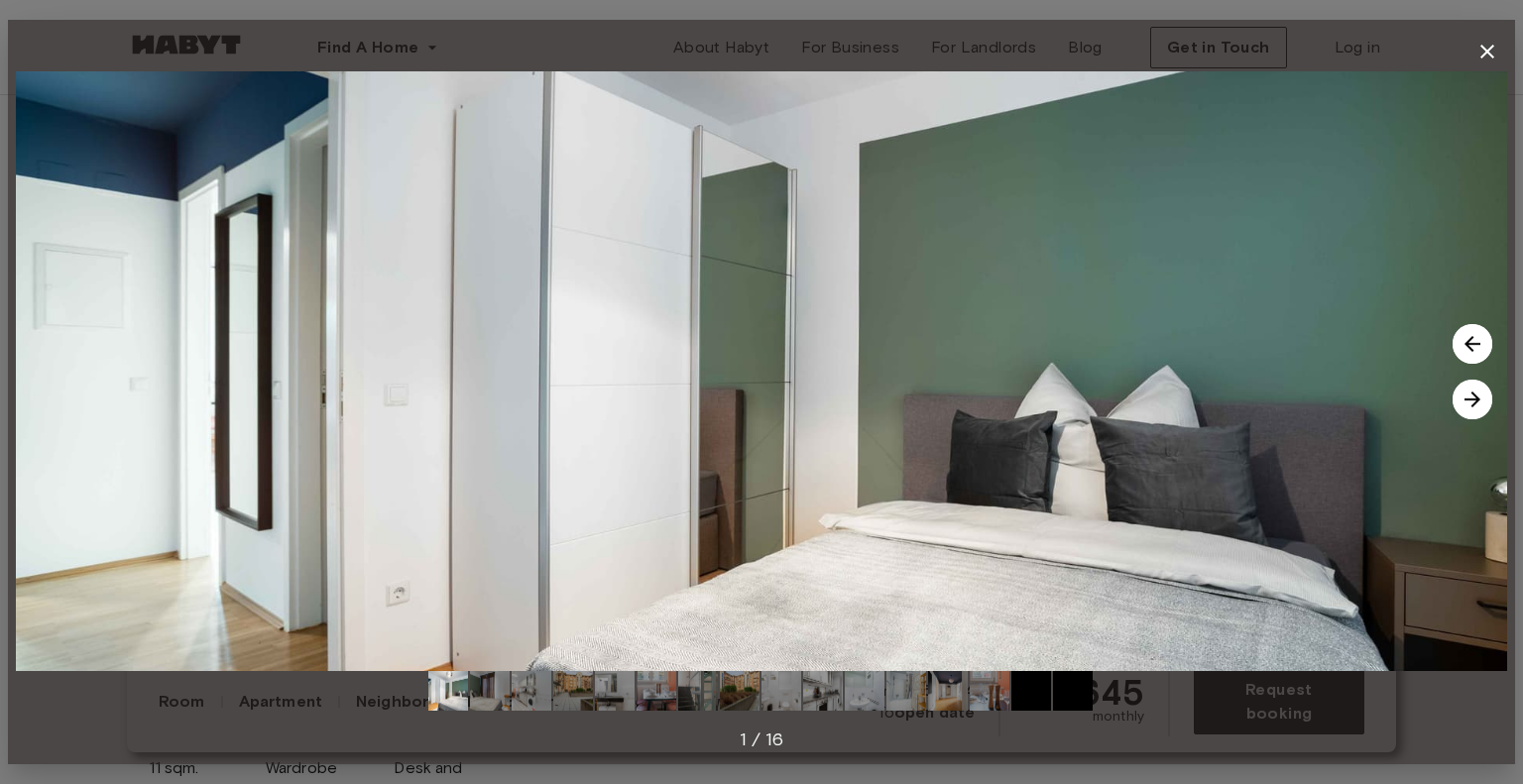 click at bounding box center (1472, 399) 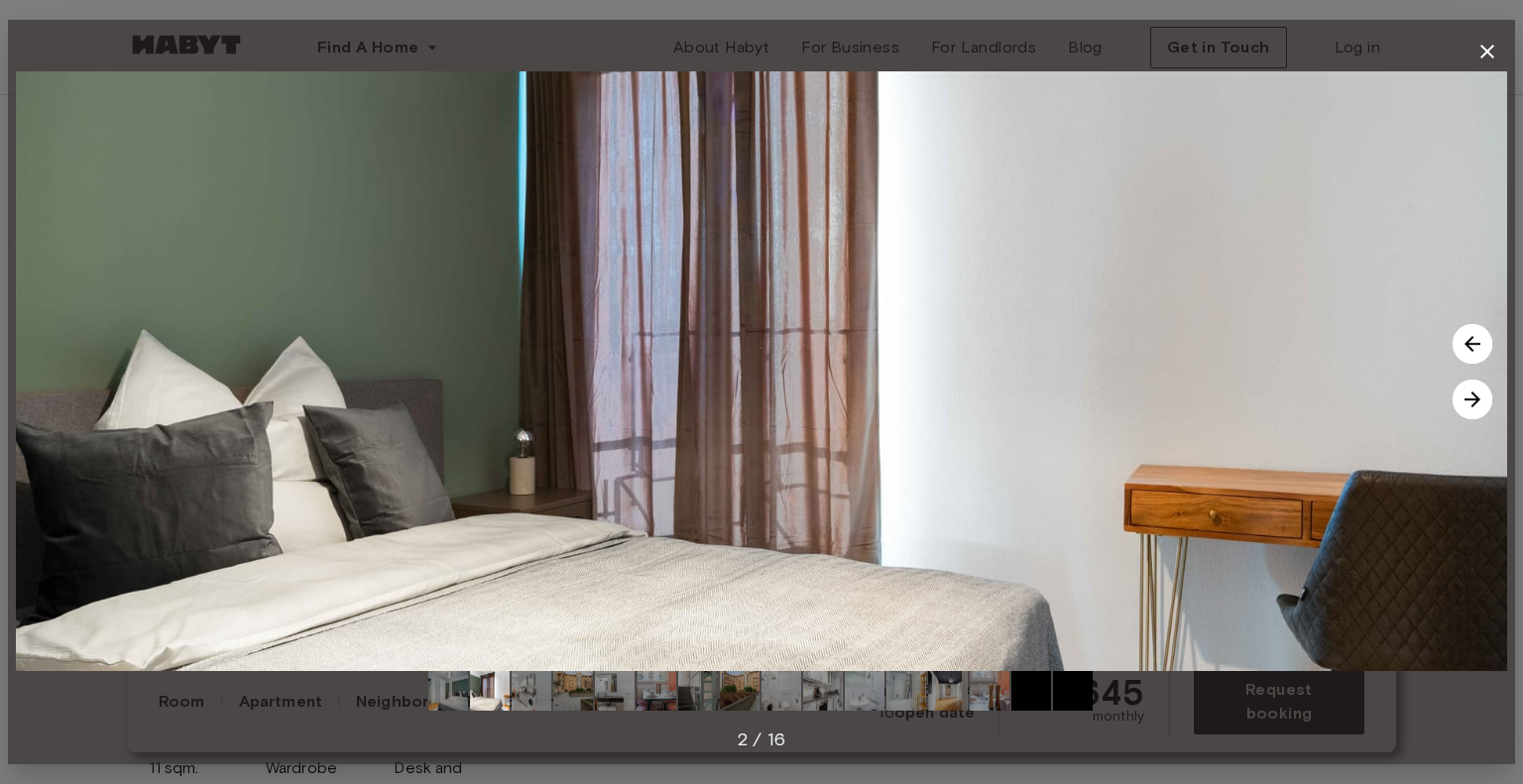 click at bounding box center [1472, 399] 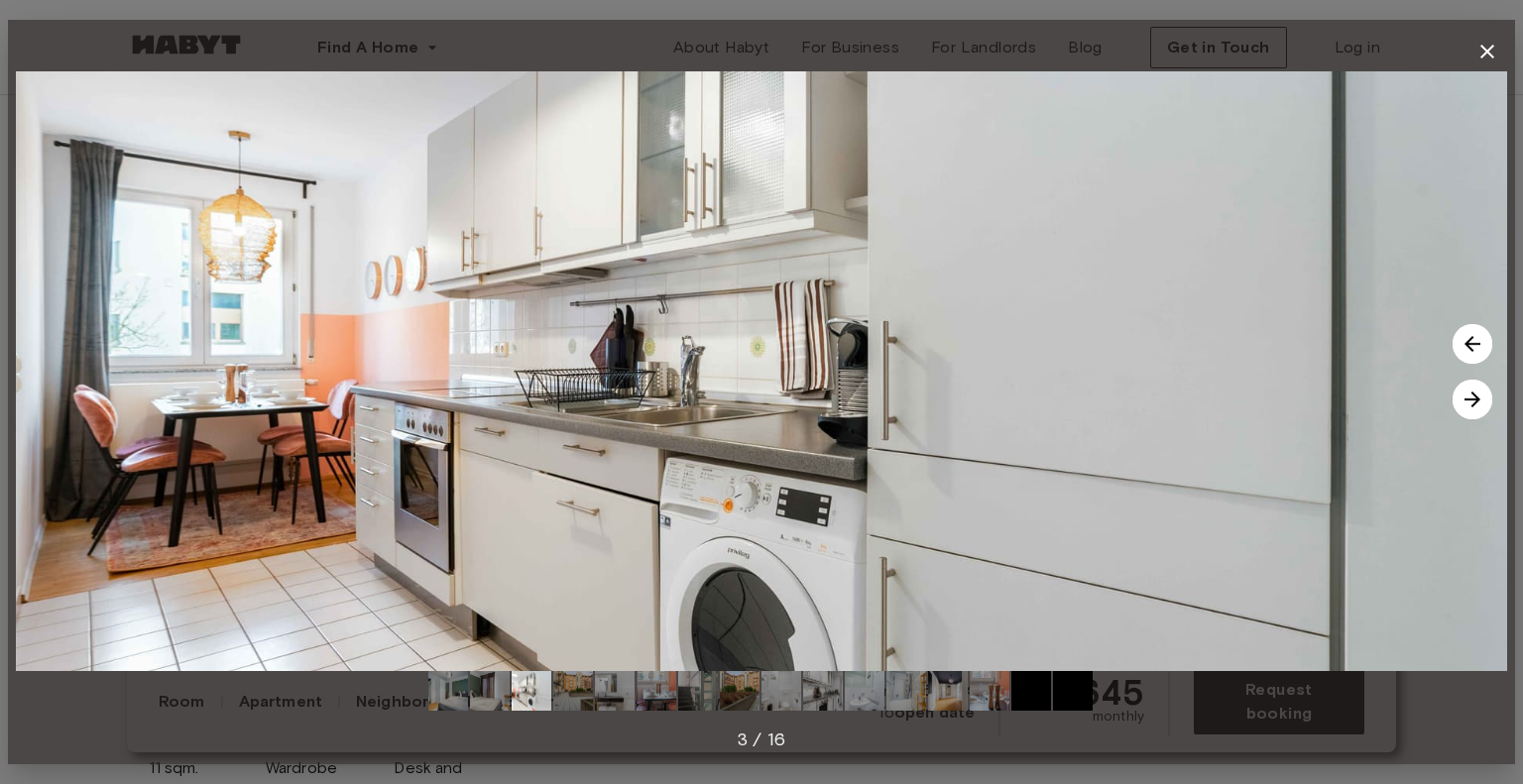 click at bounding box center [1472, 399] 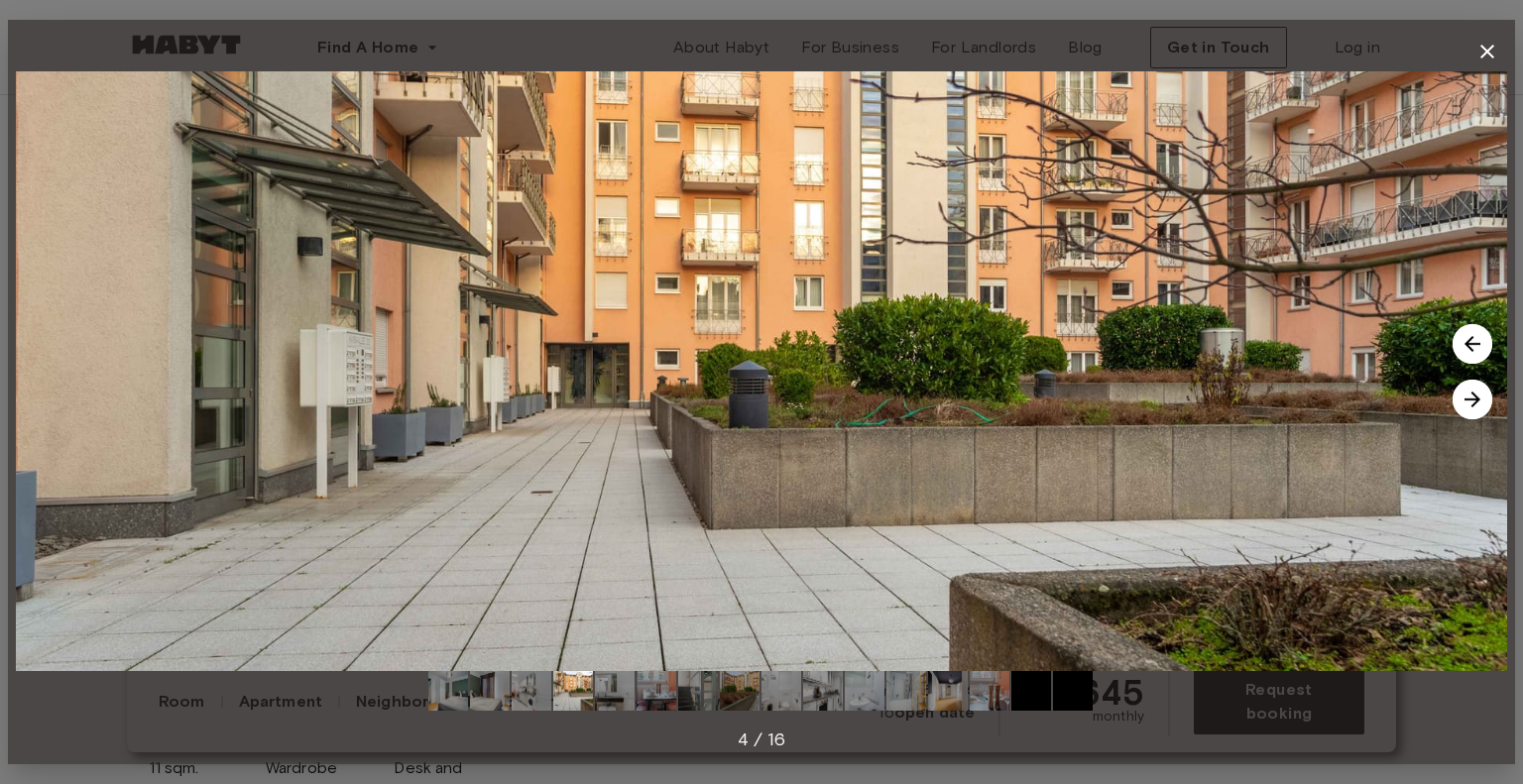click at bounding box center (1472, 399) 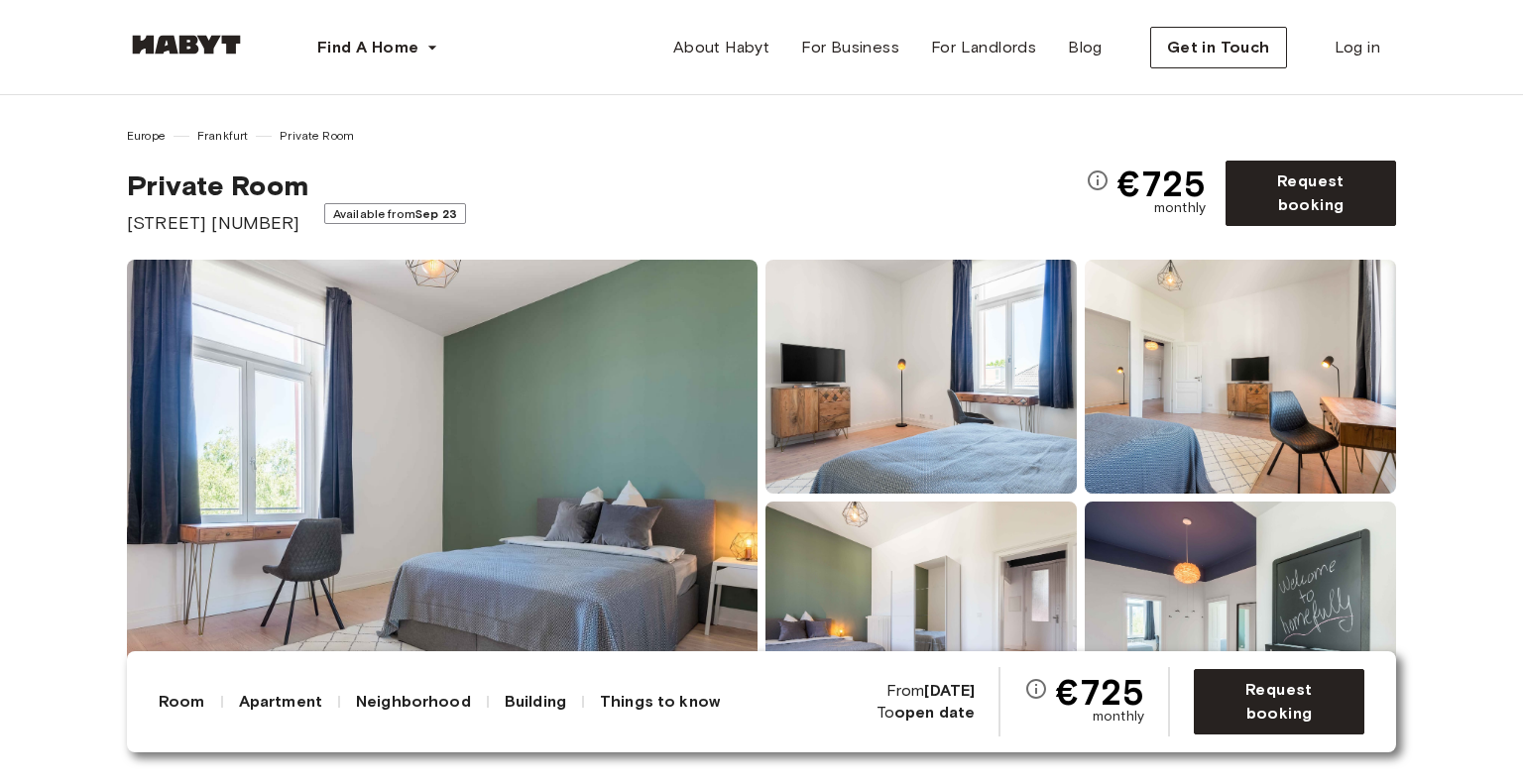 scroll, scrollTop: 0, scrollLeft: 0, axis: both 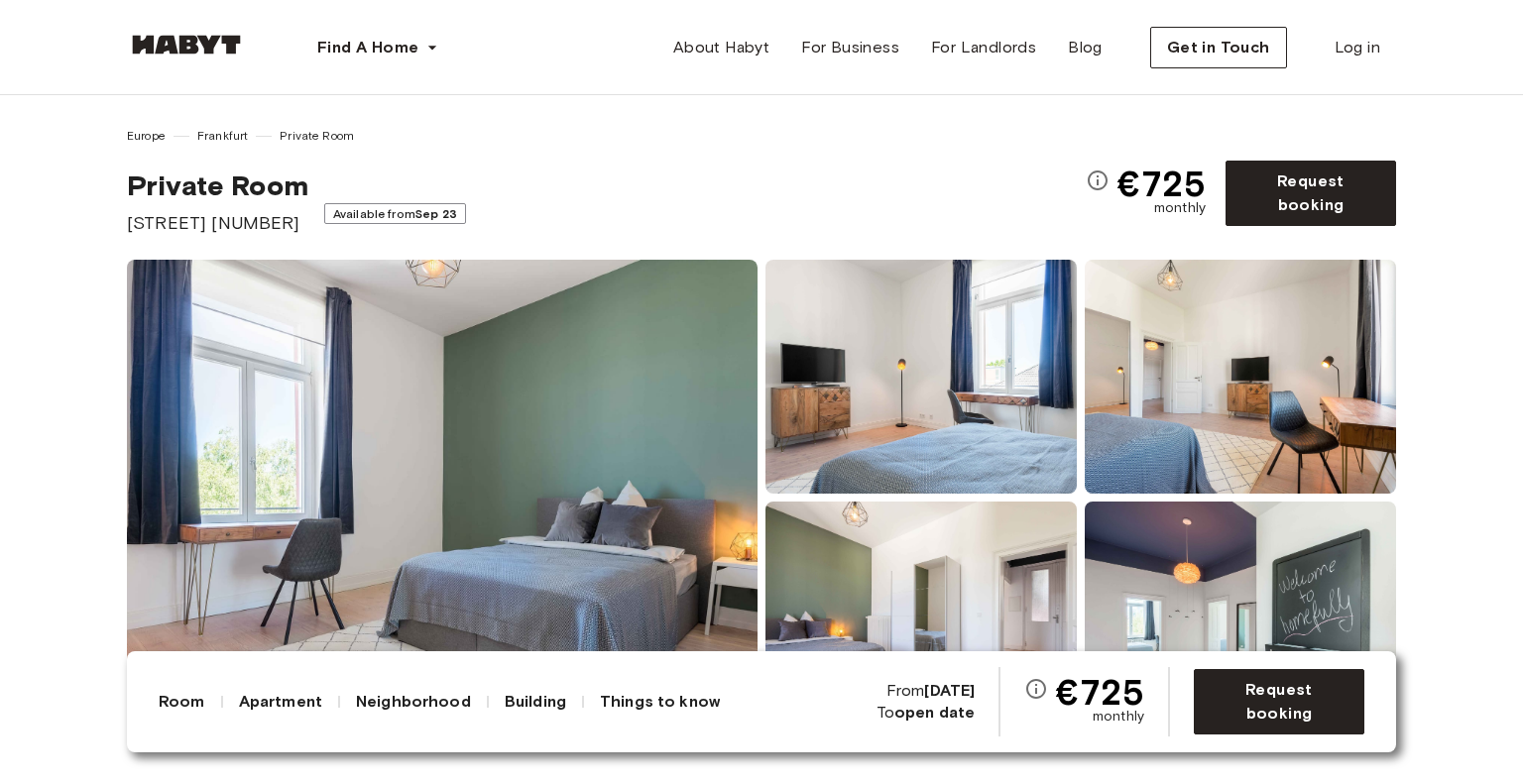 click on "Stalburgstraße 24" at bounding box center [217, 223] 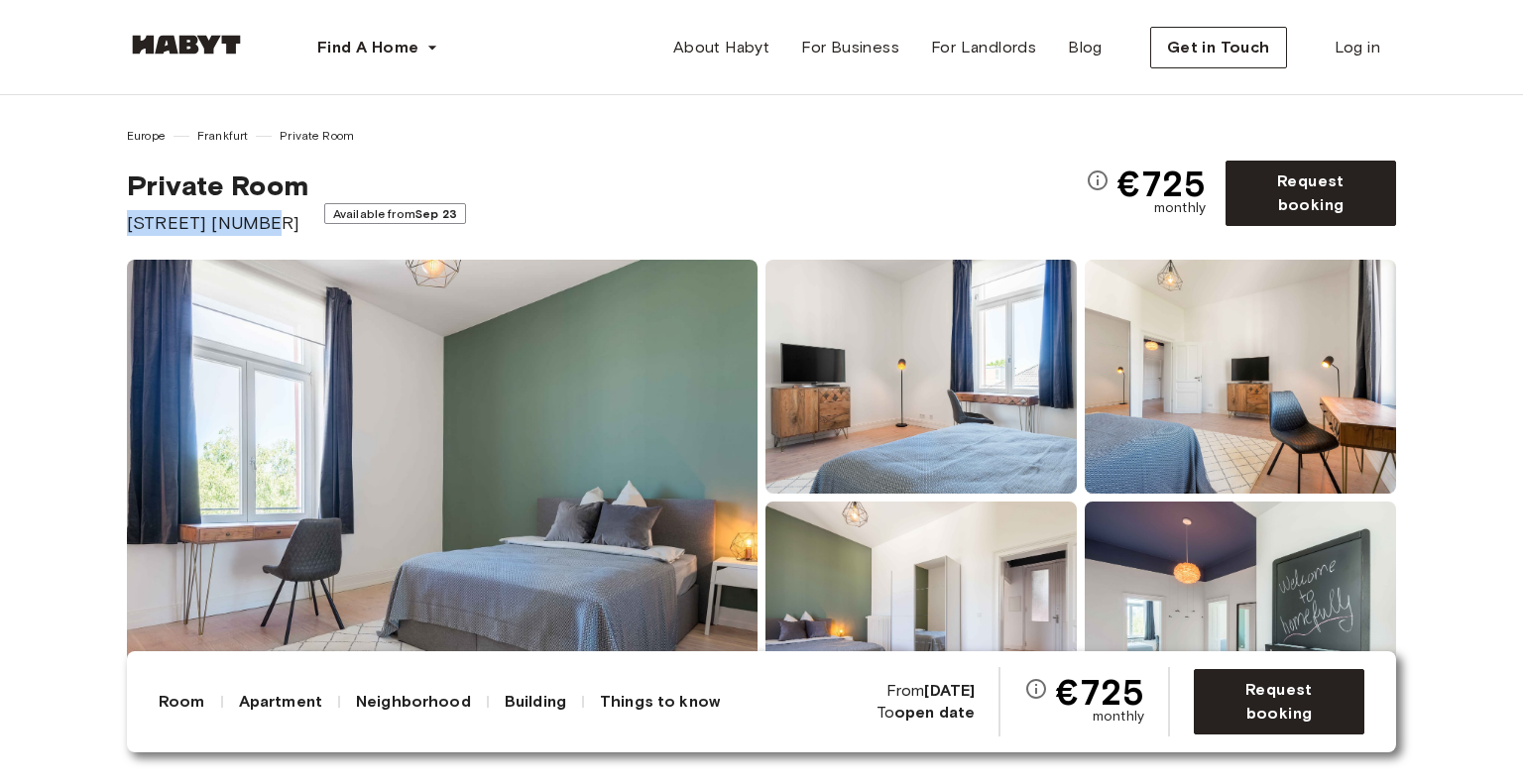click on "Stalburgstraße 24" at bounding box center (217, 223) 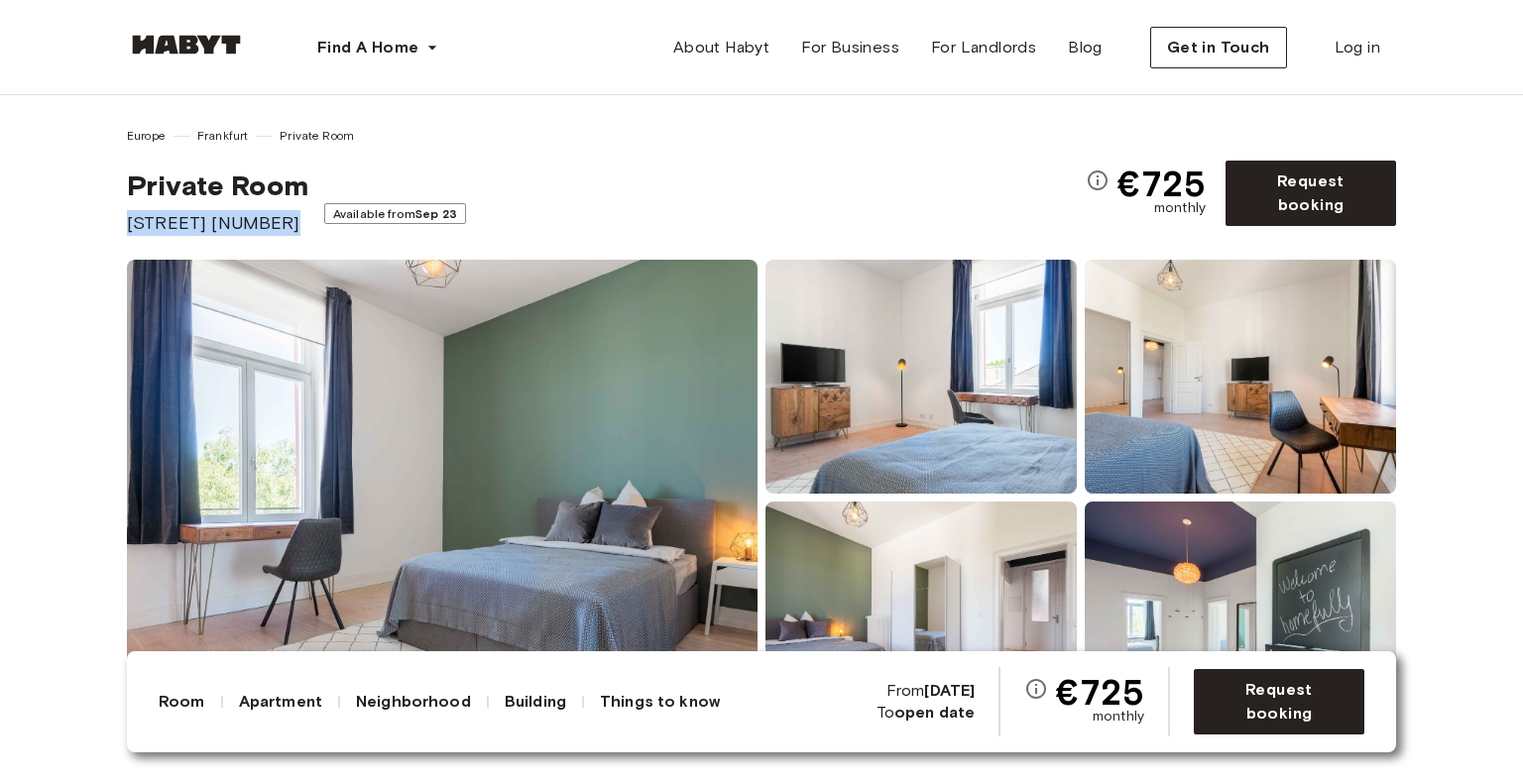 click on "Stalburgstraße 24" at bounding box center (217, 223) 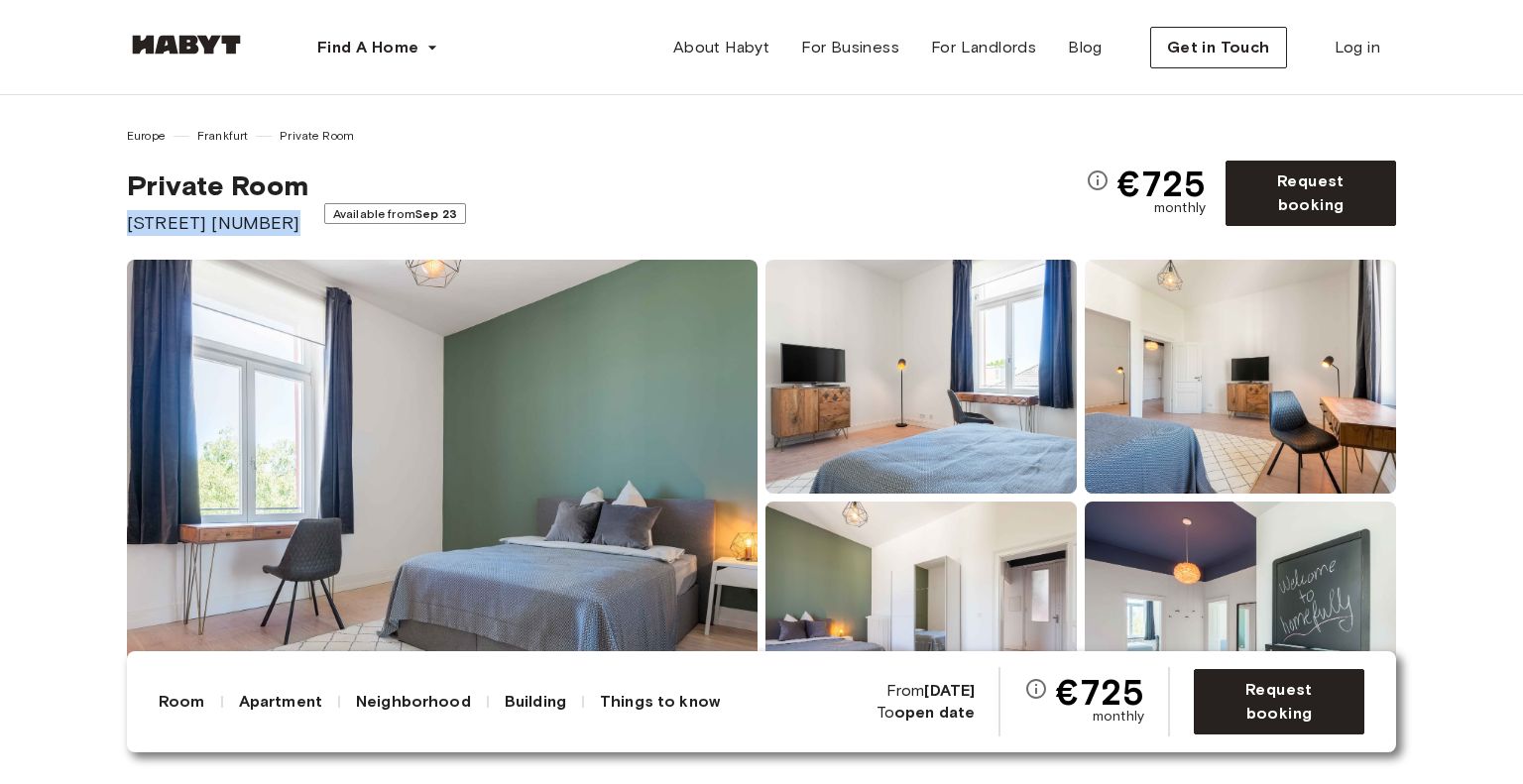 copy on "Stalburgstraße 24" 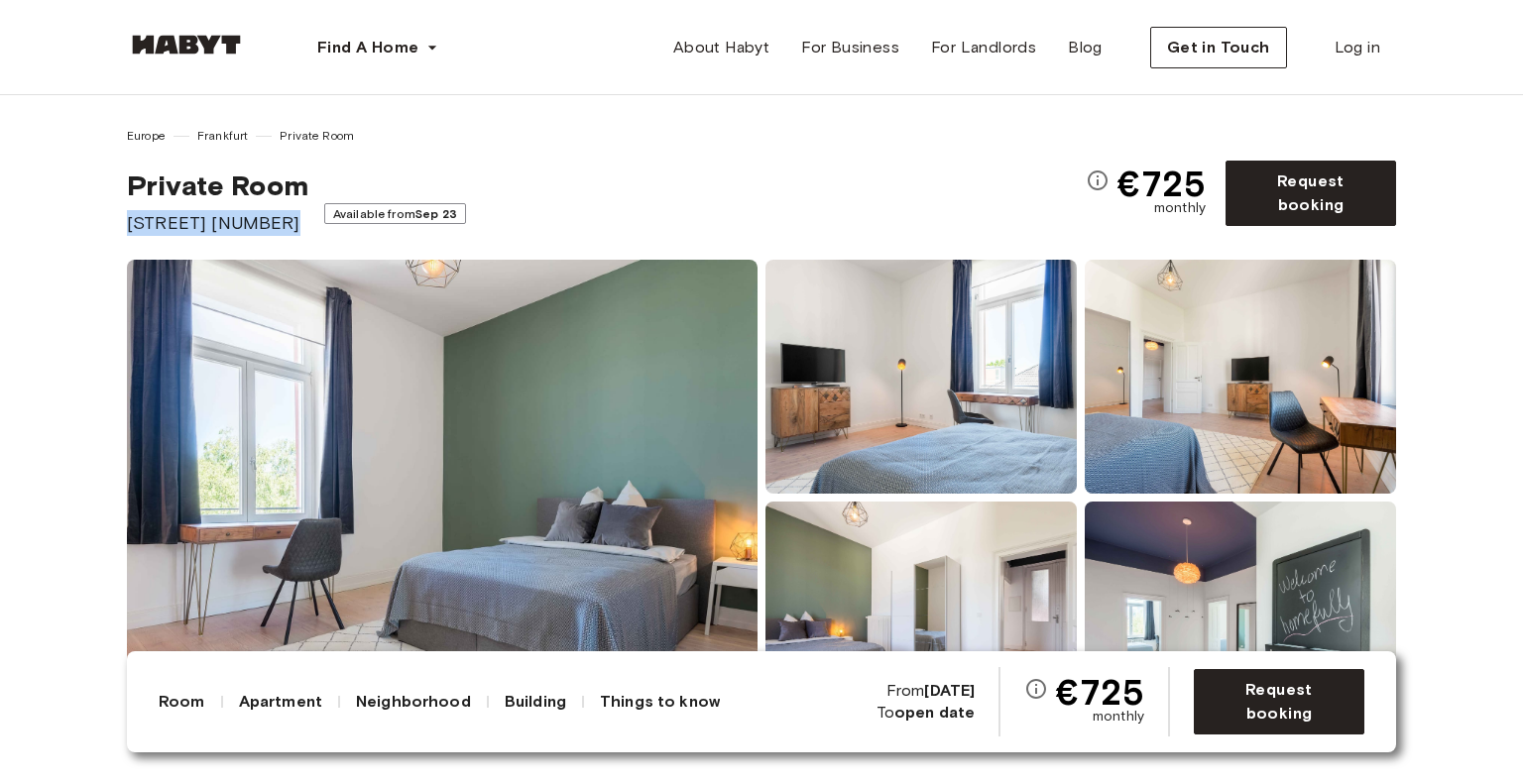 click at bounding box center [442, 498] 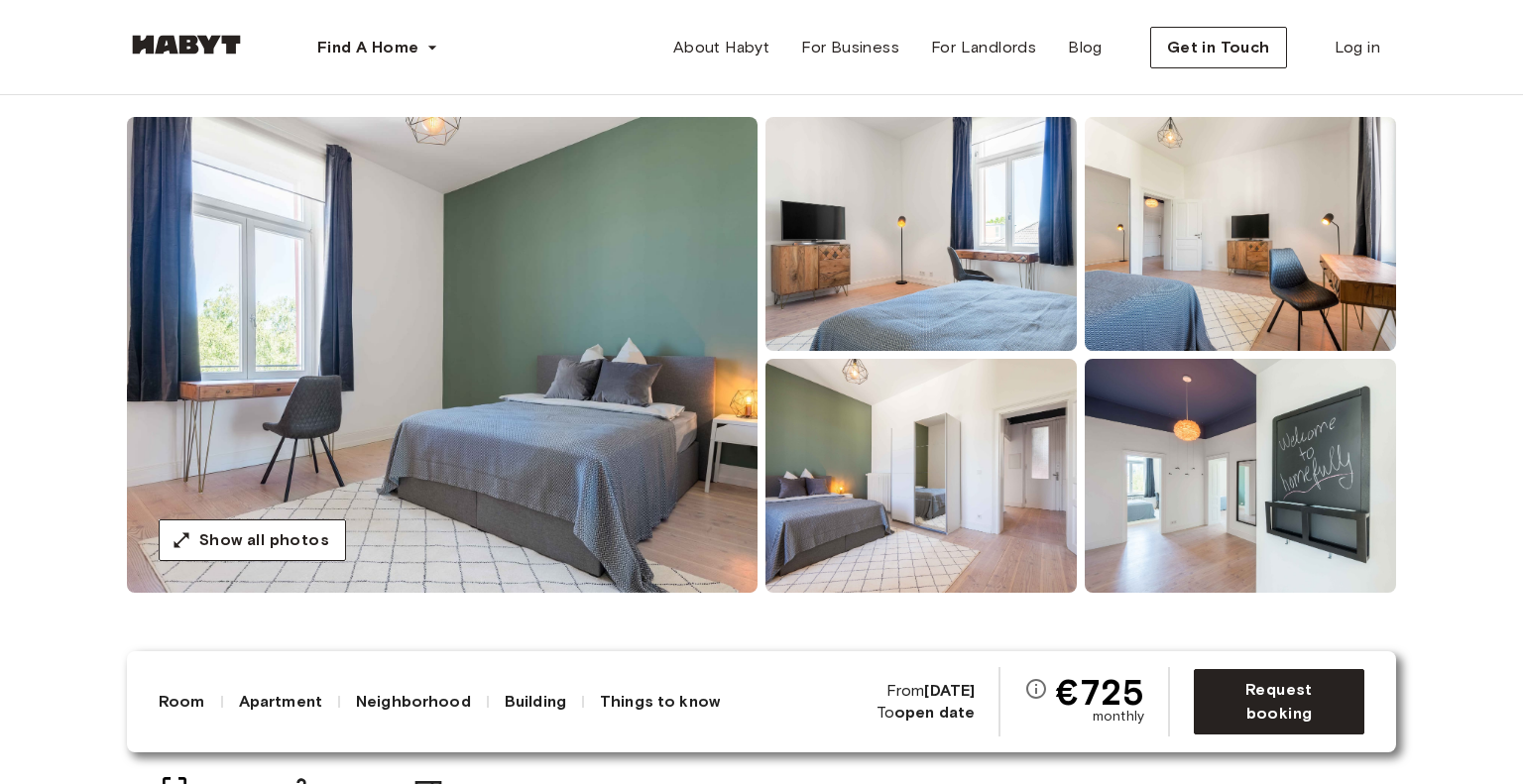 scroll, scrollTop: 198, scrollLeft: 0, axis: vertical 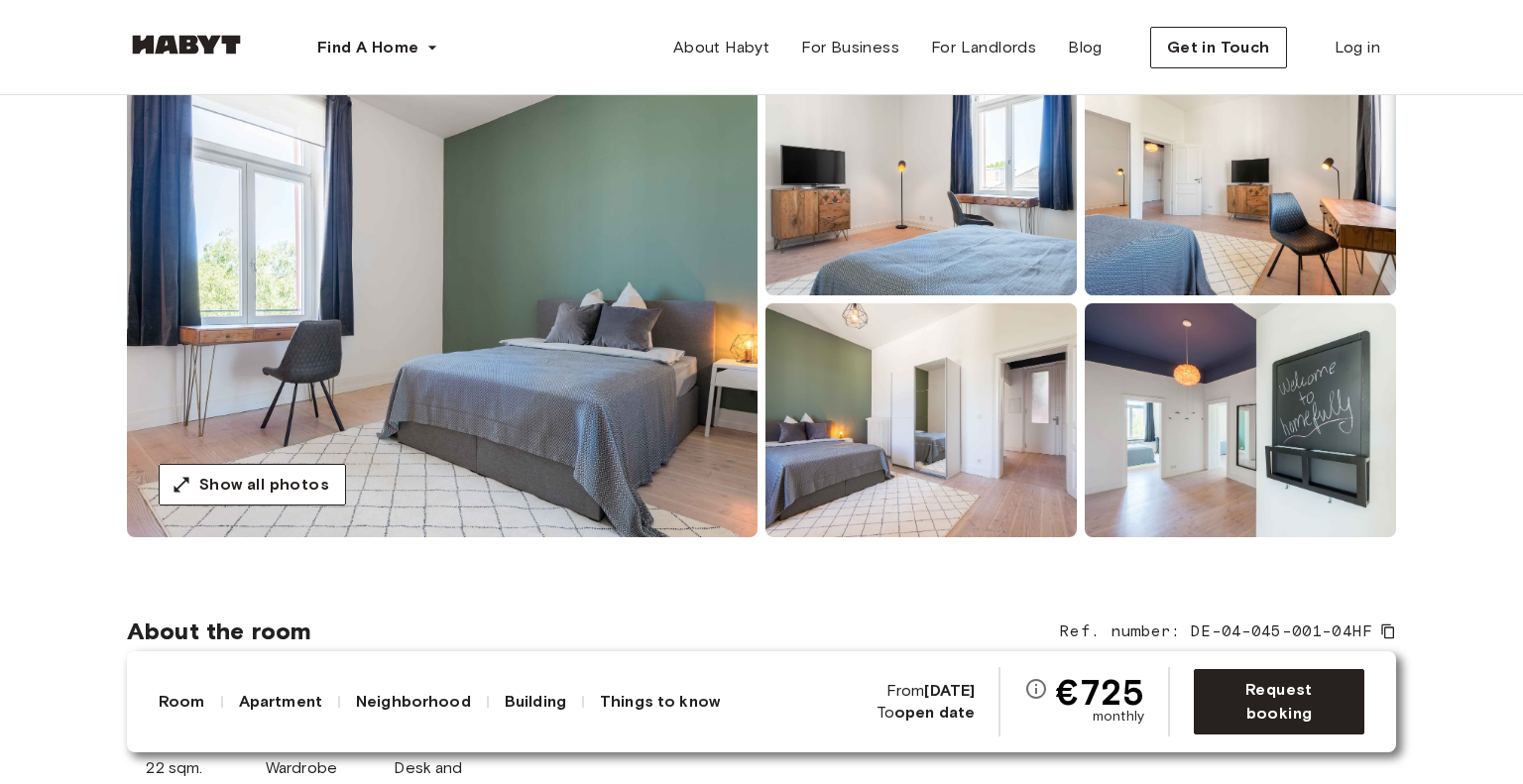 click at bounding box center [442, 299] 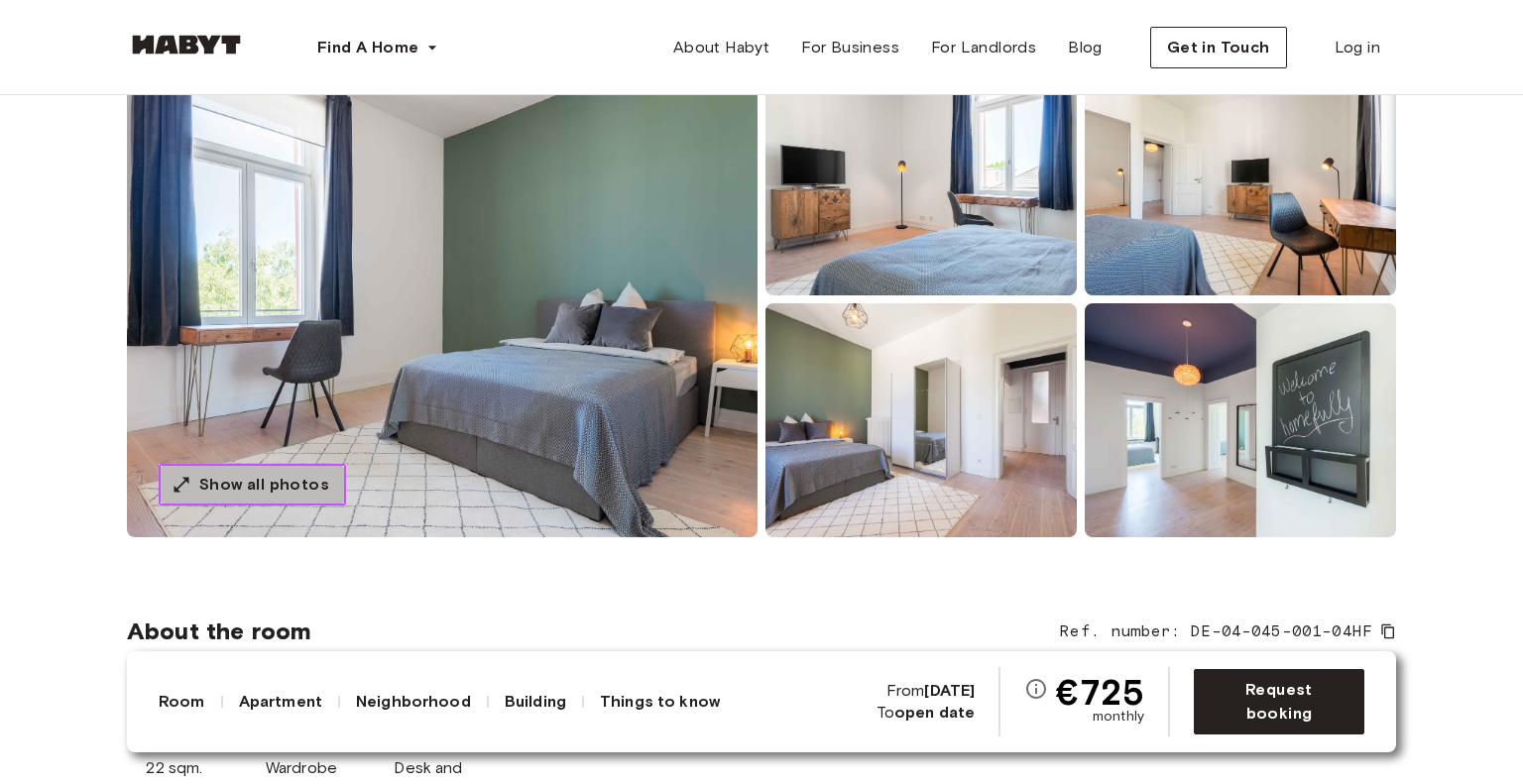 click on "Show all photos" at bounding box center [264, 485] 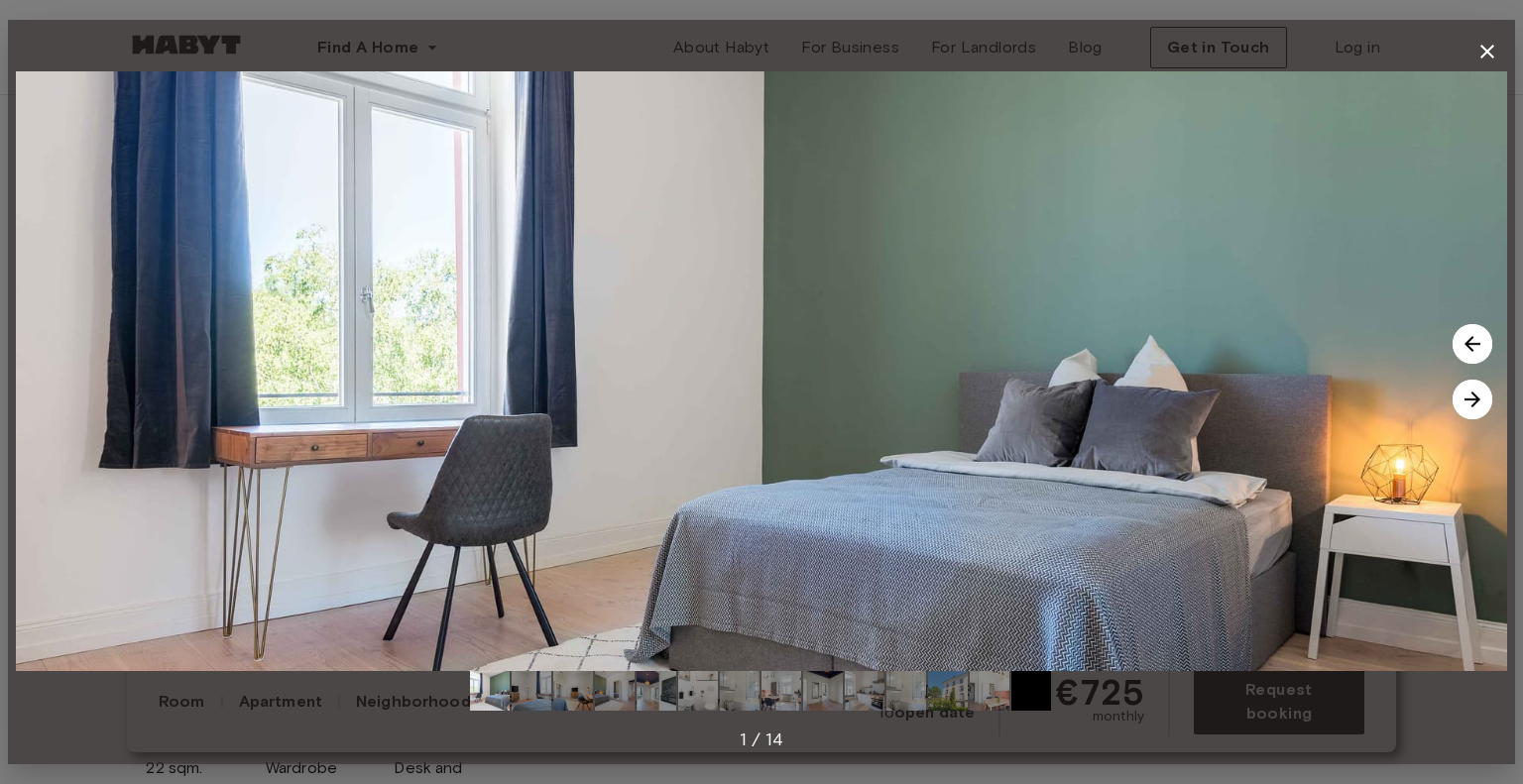 click at bounding box center (1472, 399) 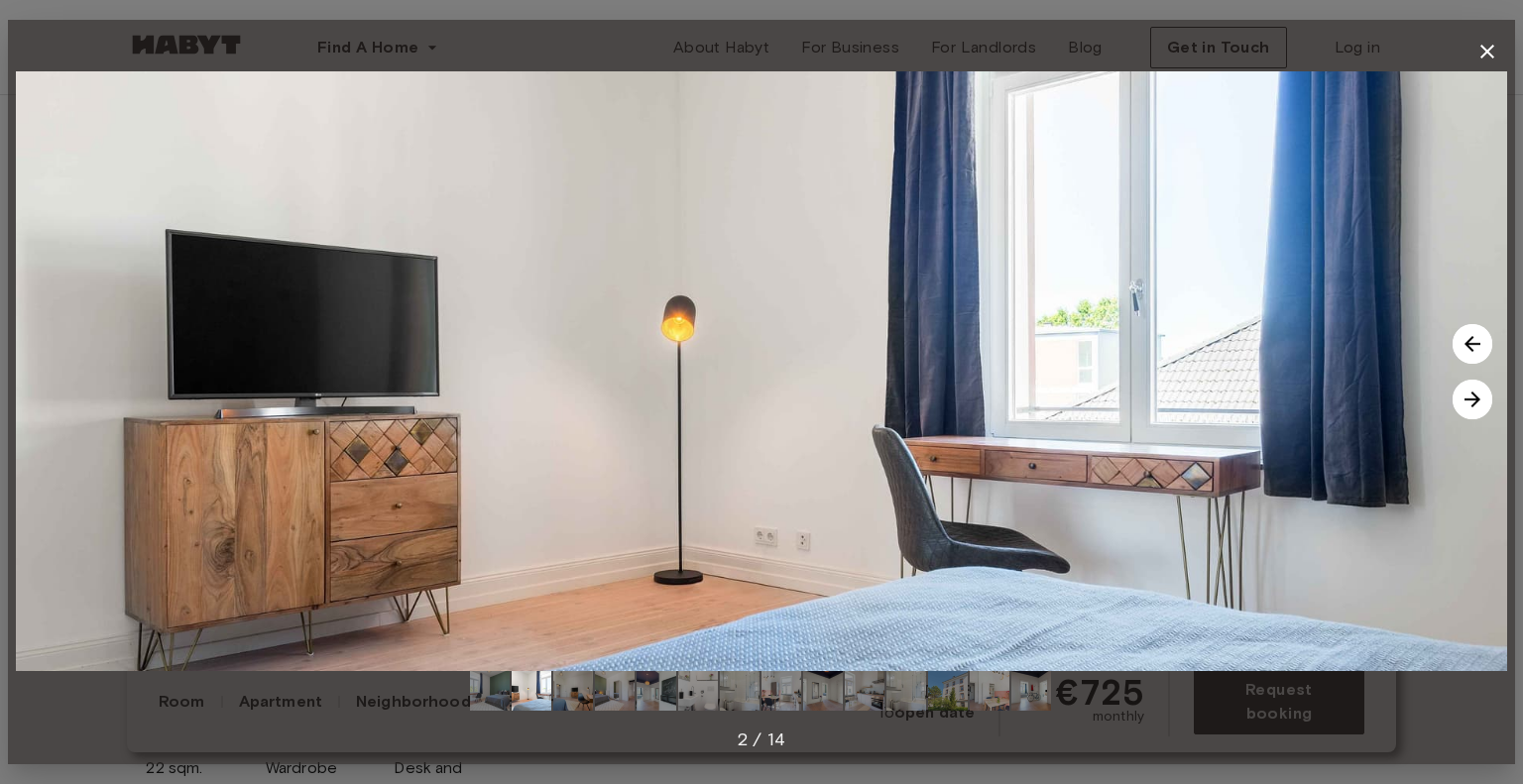 click at bounding box center (1472, 399) 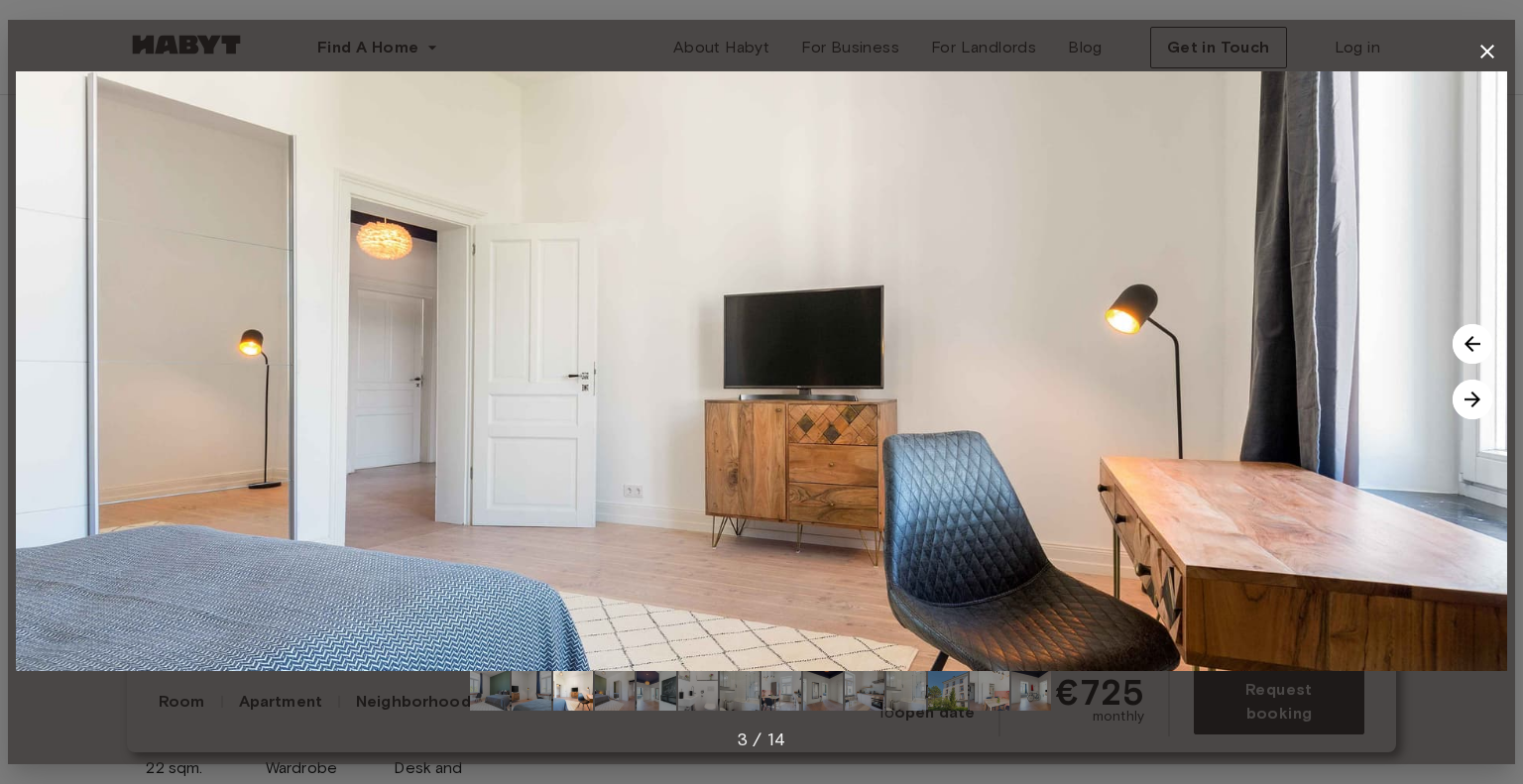 click at bounding box center [1472, 399] 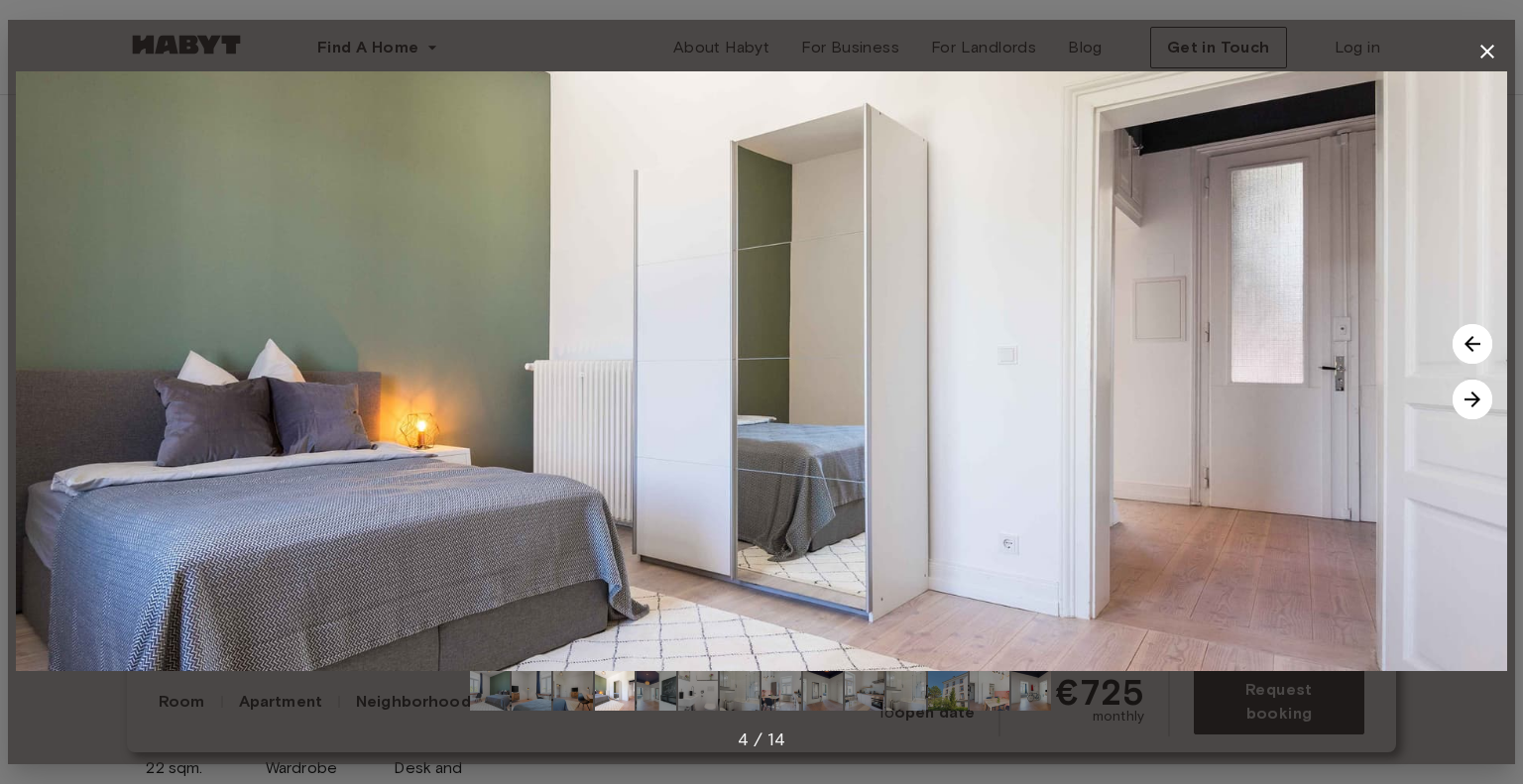 click at bounding box center [1472, 399] 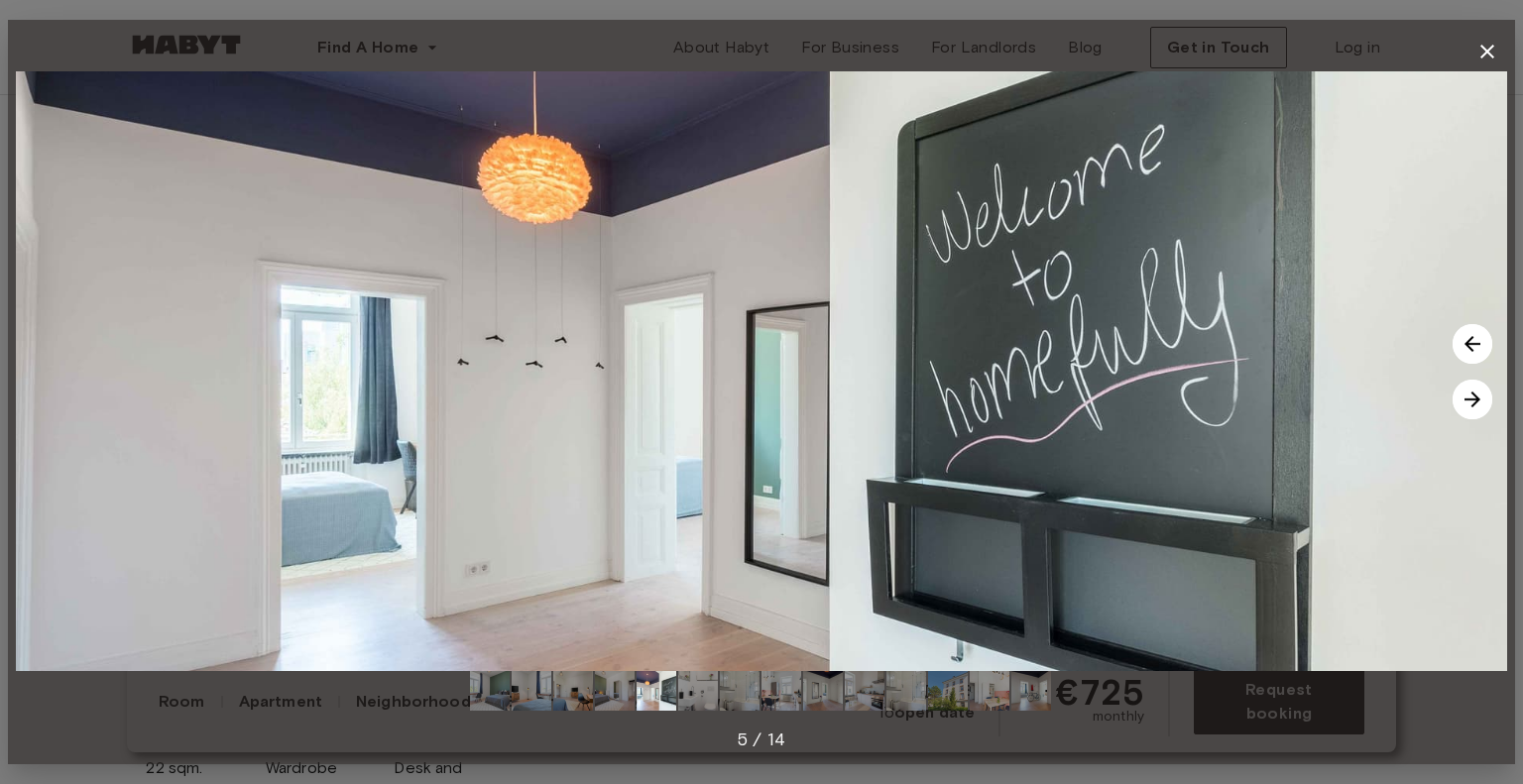 click at bounding box center (1472, 399) 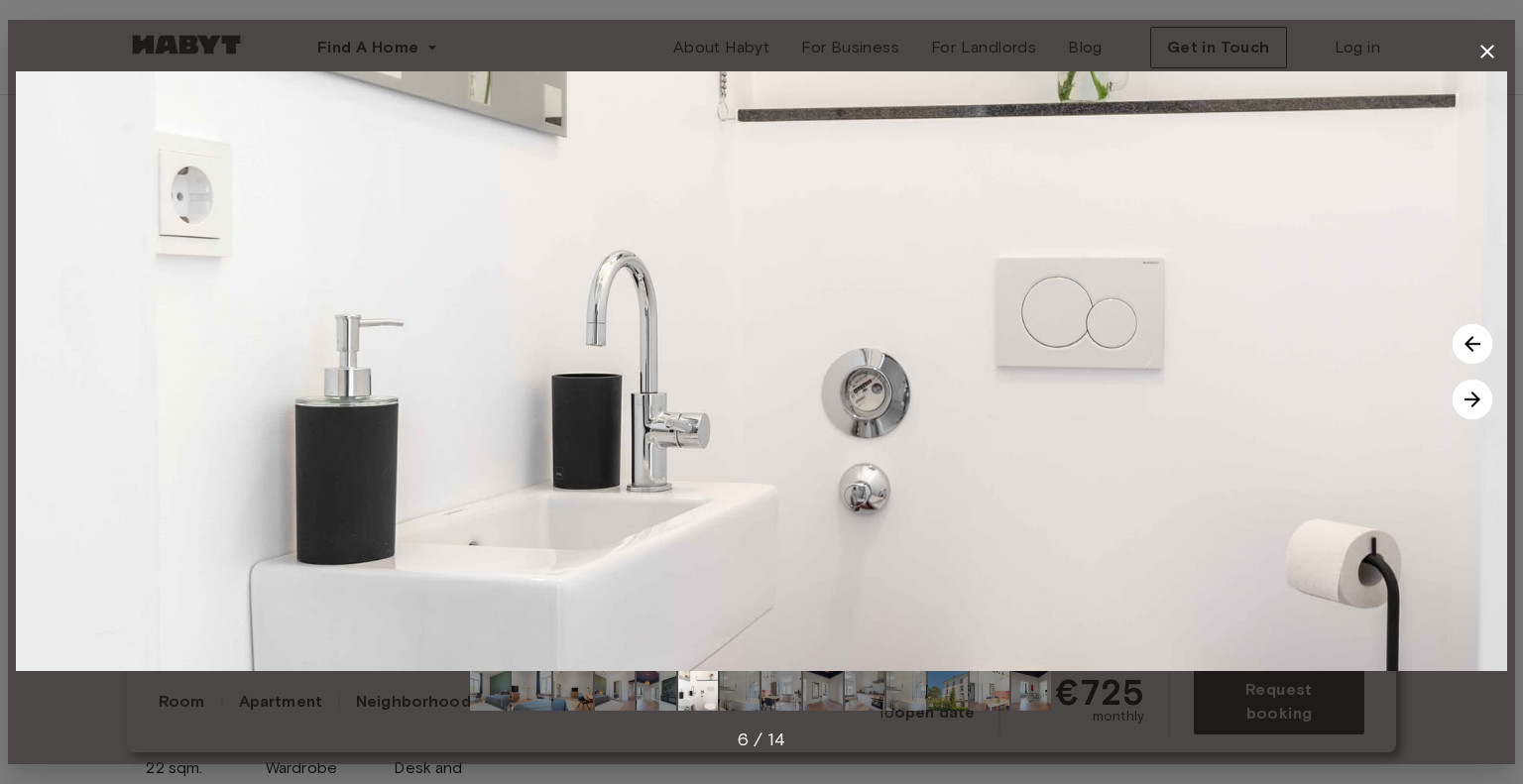 click at bounding box center [1472, 399] 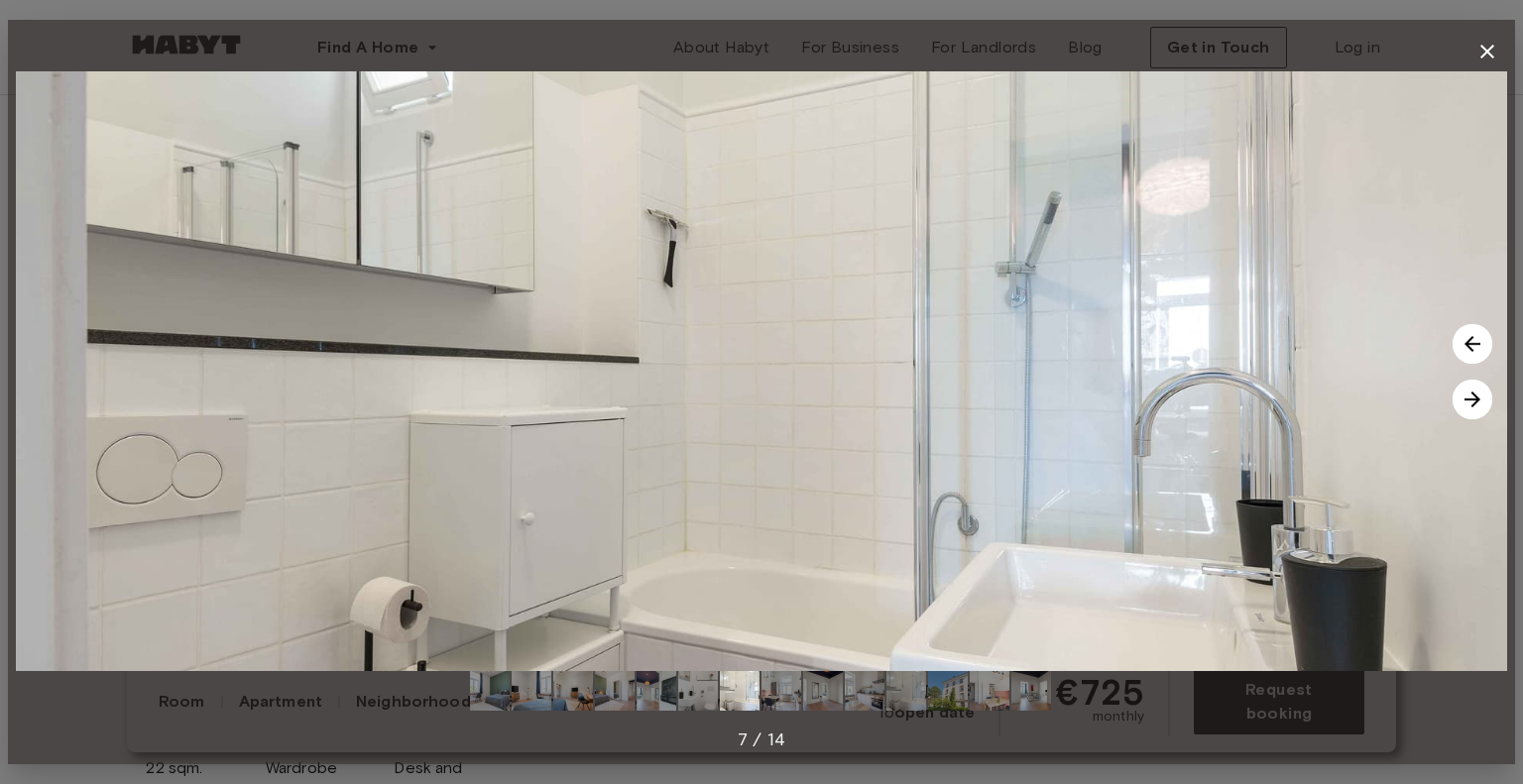 click at bounding box center (762, 371) 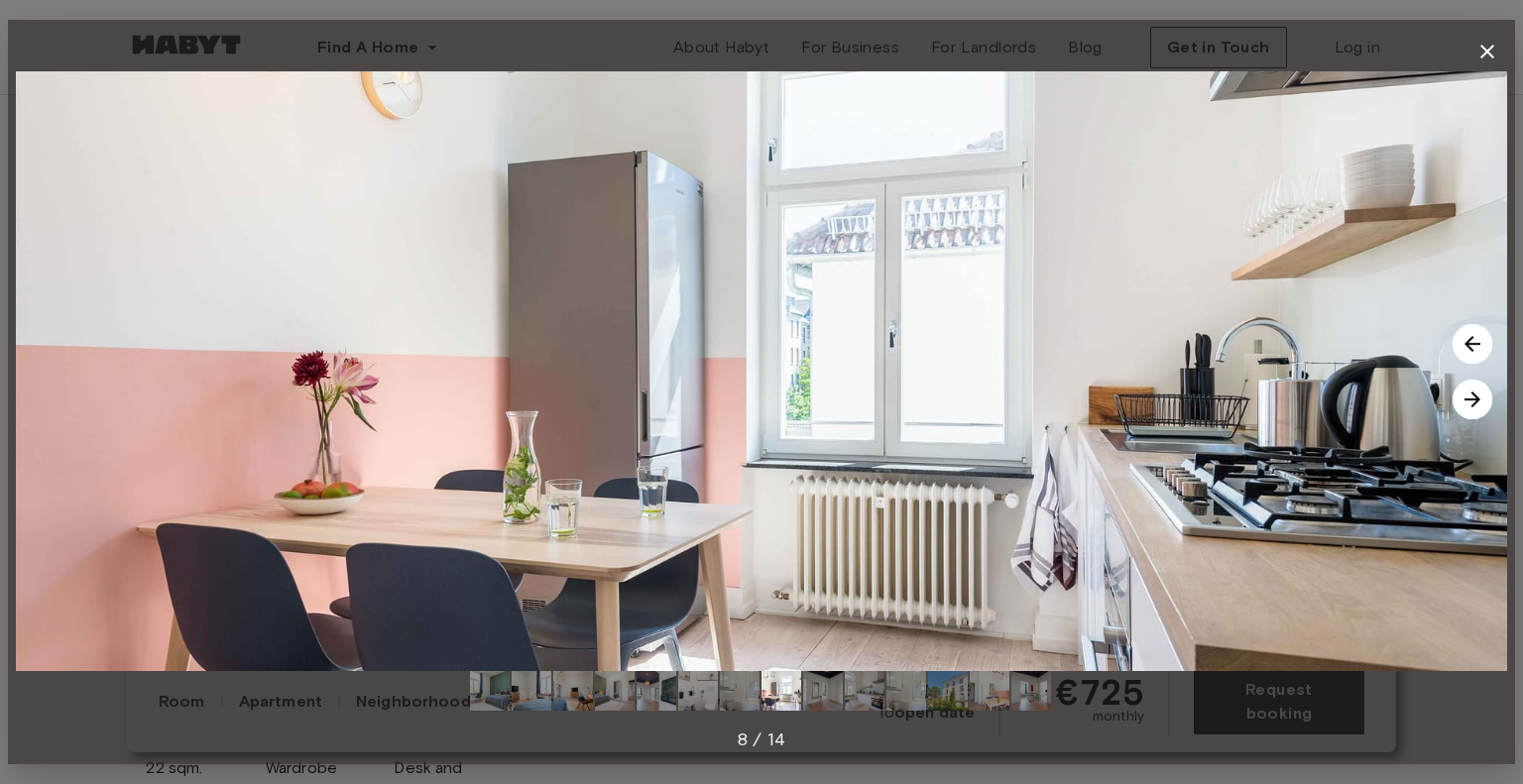 click at bounding box center [1472, 399] 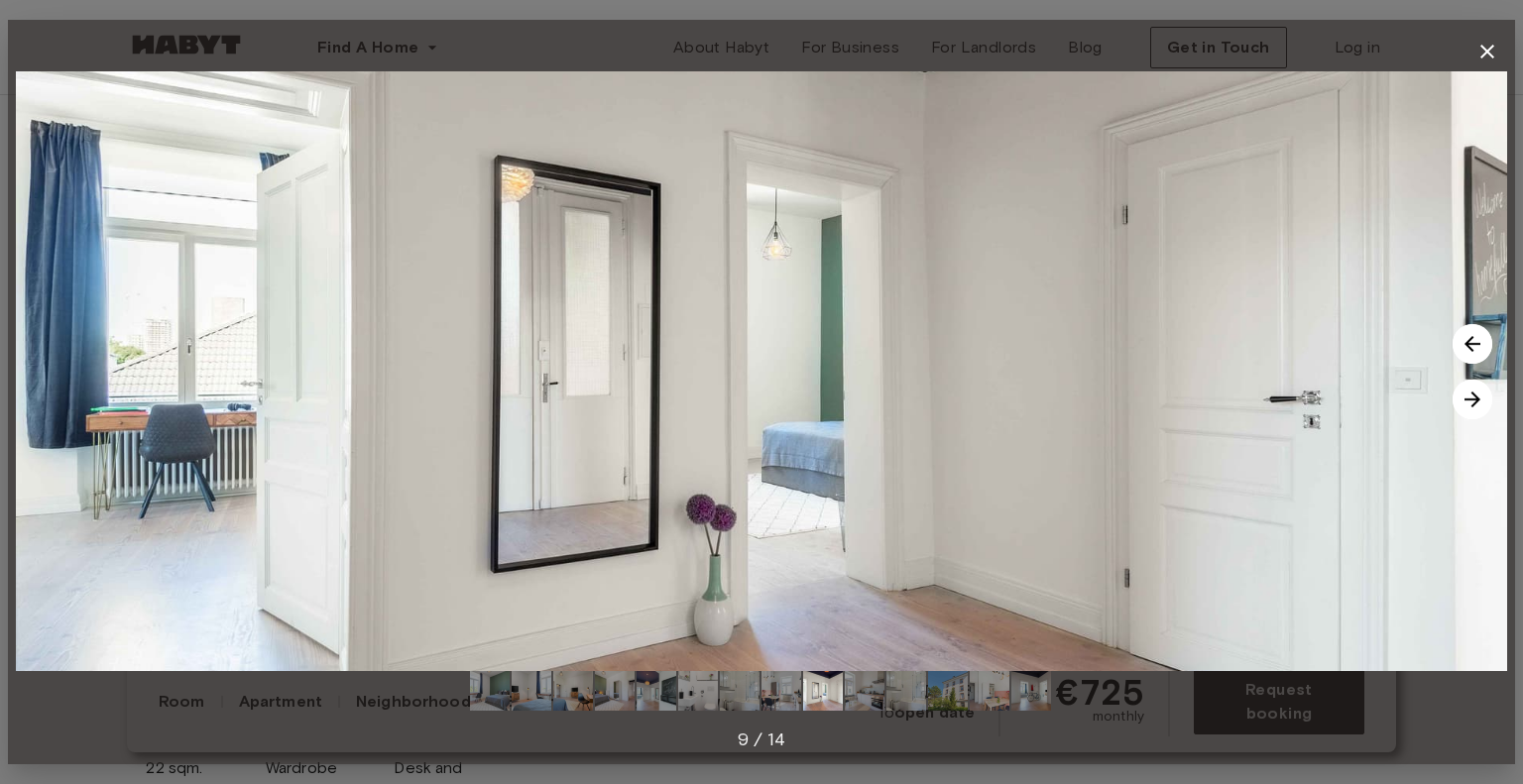 click at bounding box center (1472, 399) 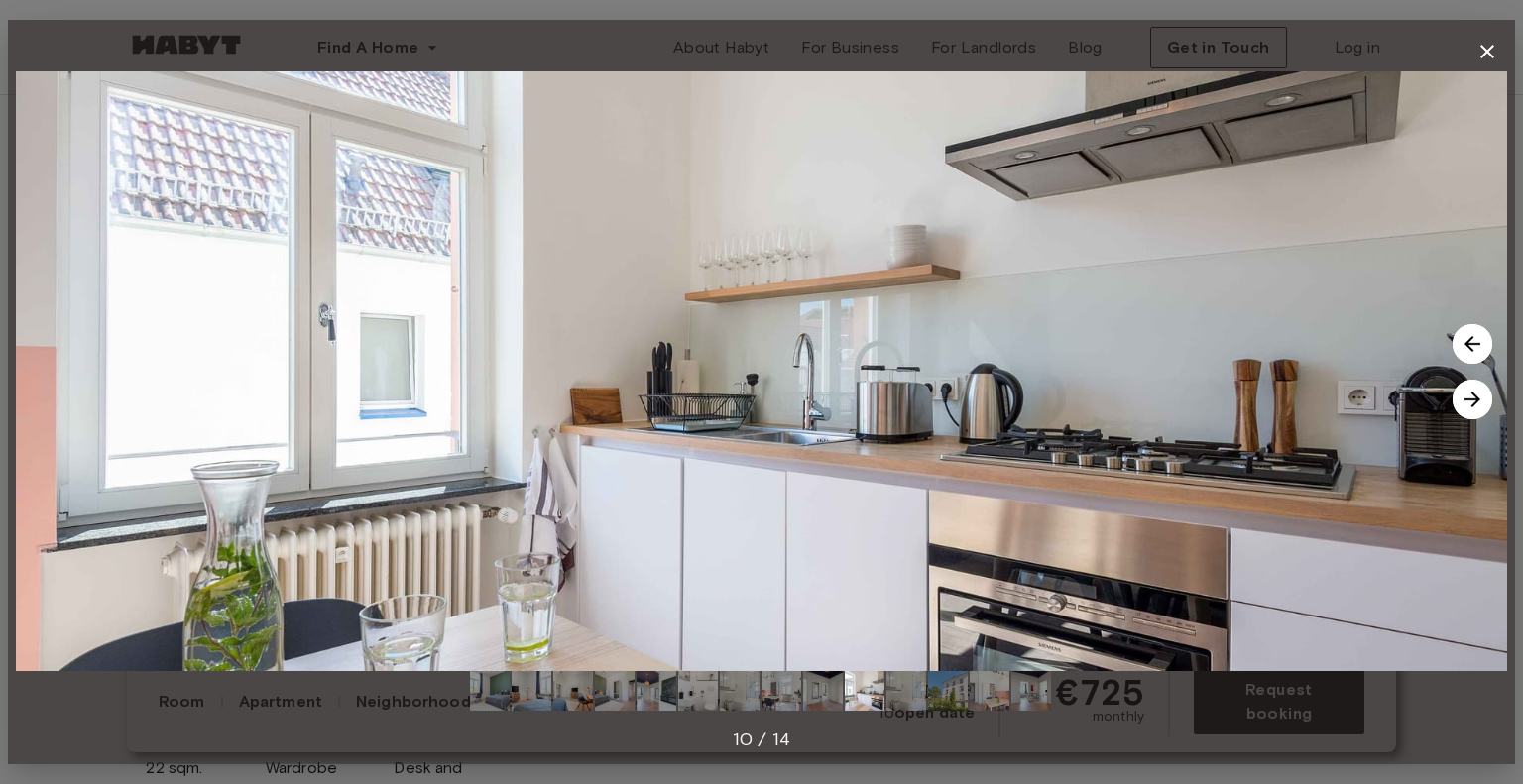click at bounding box center [1472, 399] 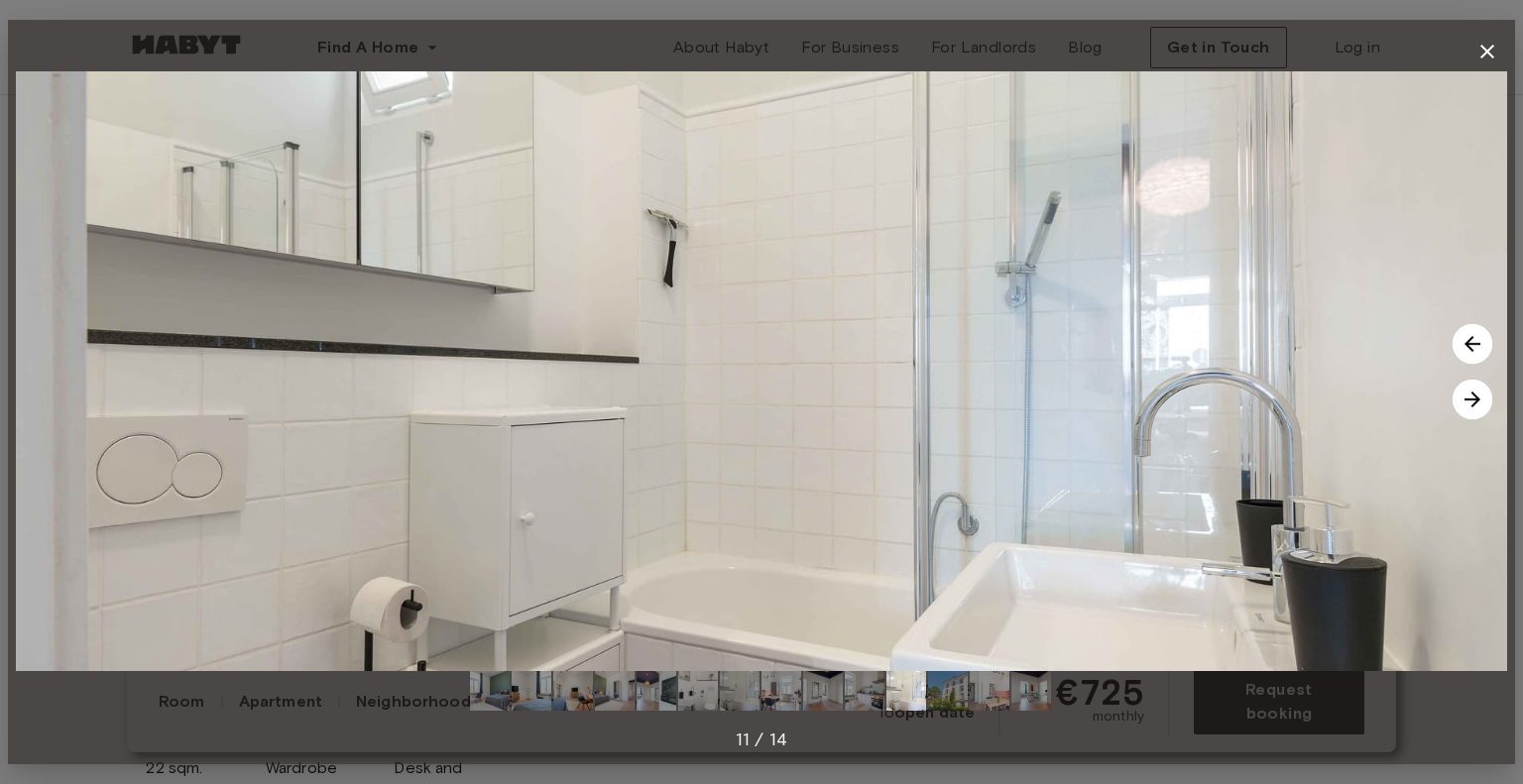 click at bounding box center (1472, 399) 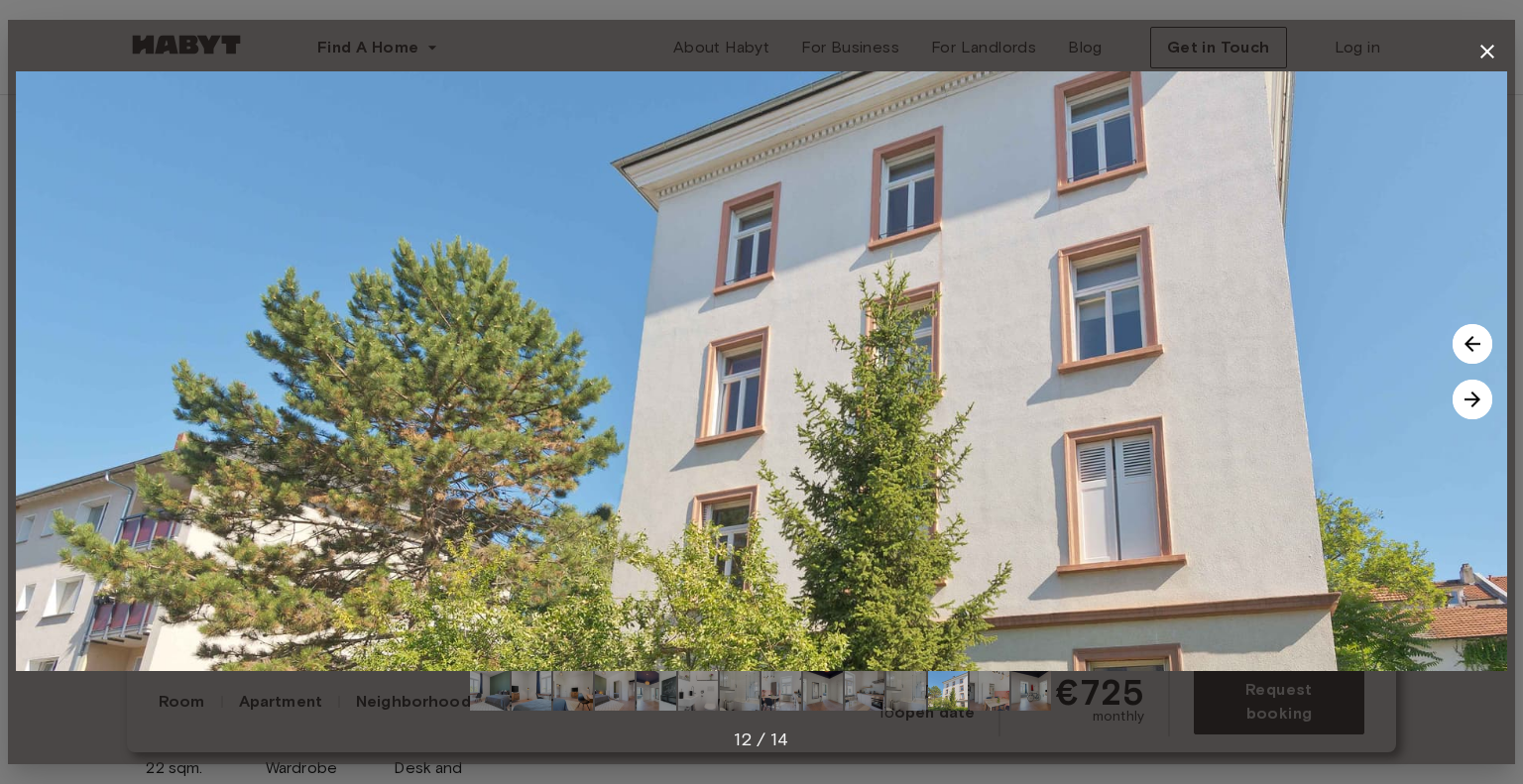 click at bounding box center (1472, 399) 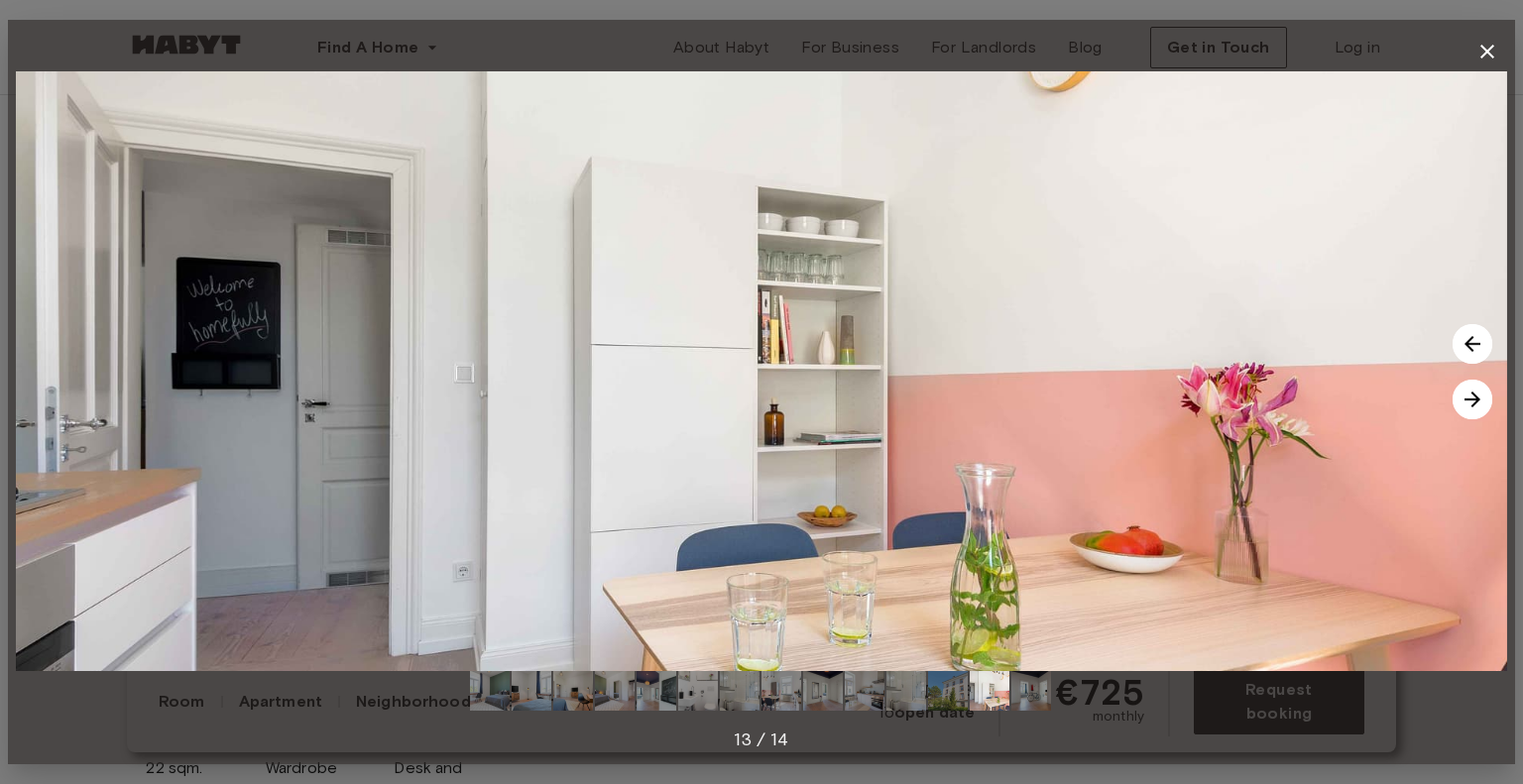 click at bounding box center [1472, 399] 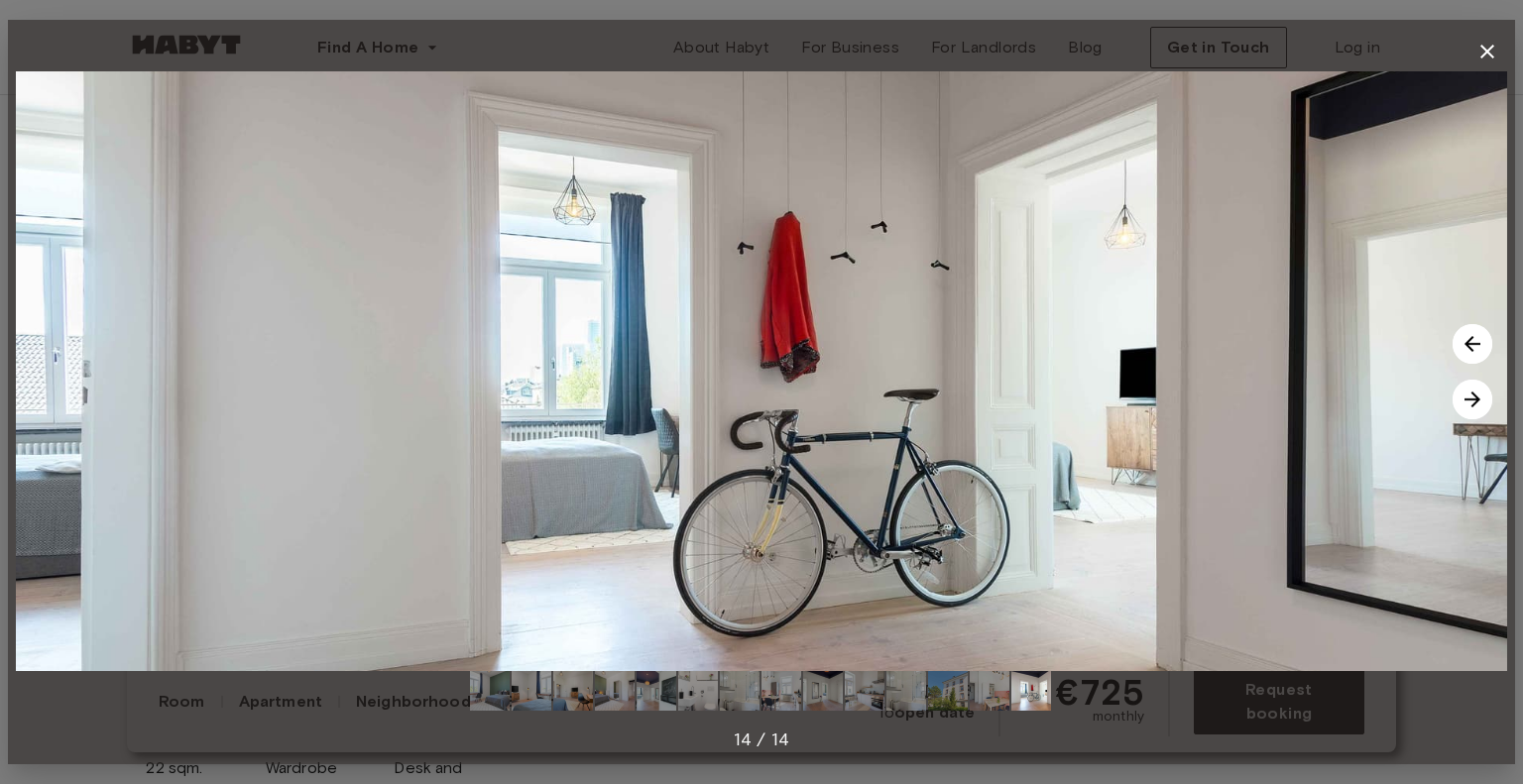 click at bounding box center [1472, 399] 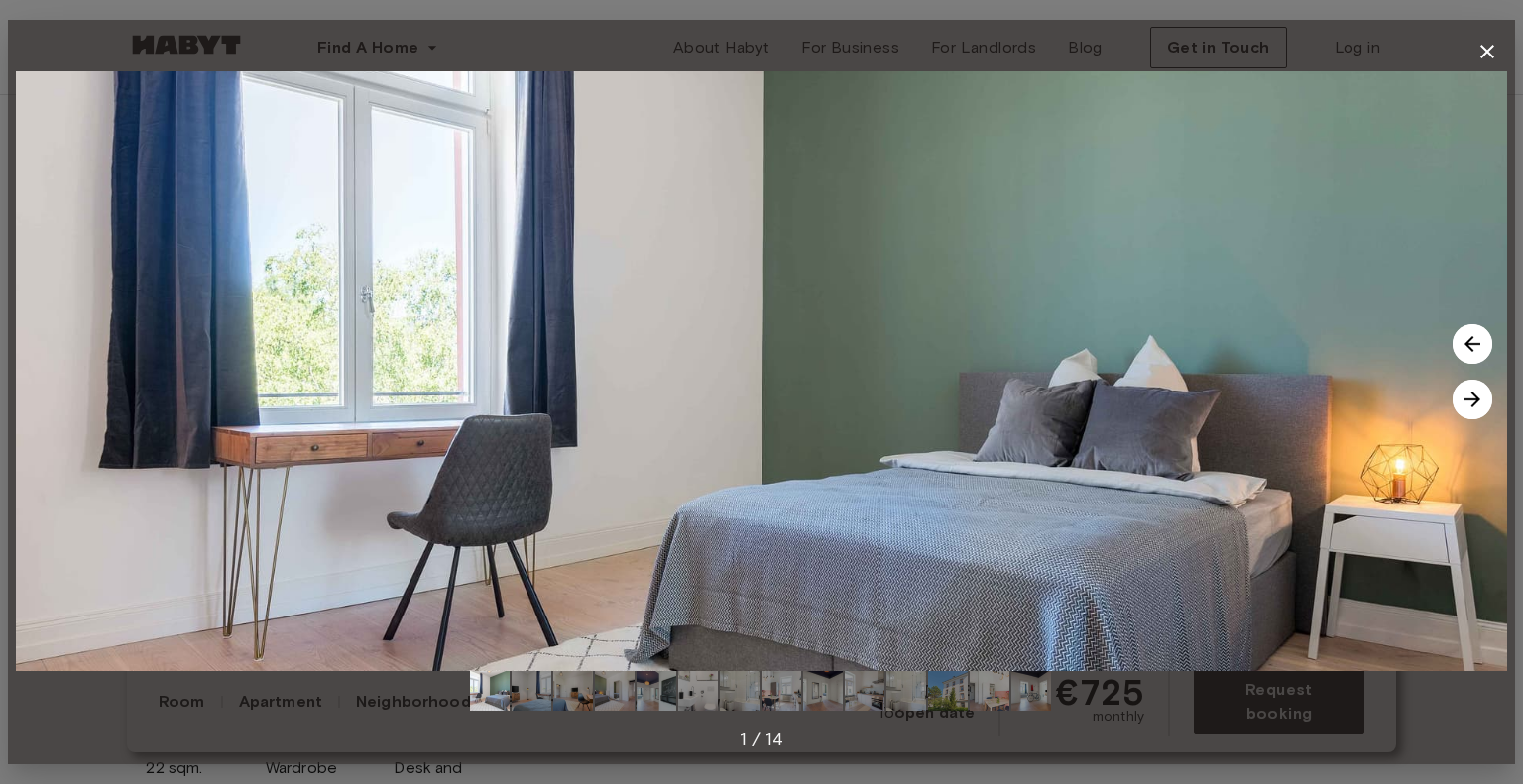click at bounding box center [1472, 399] 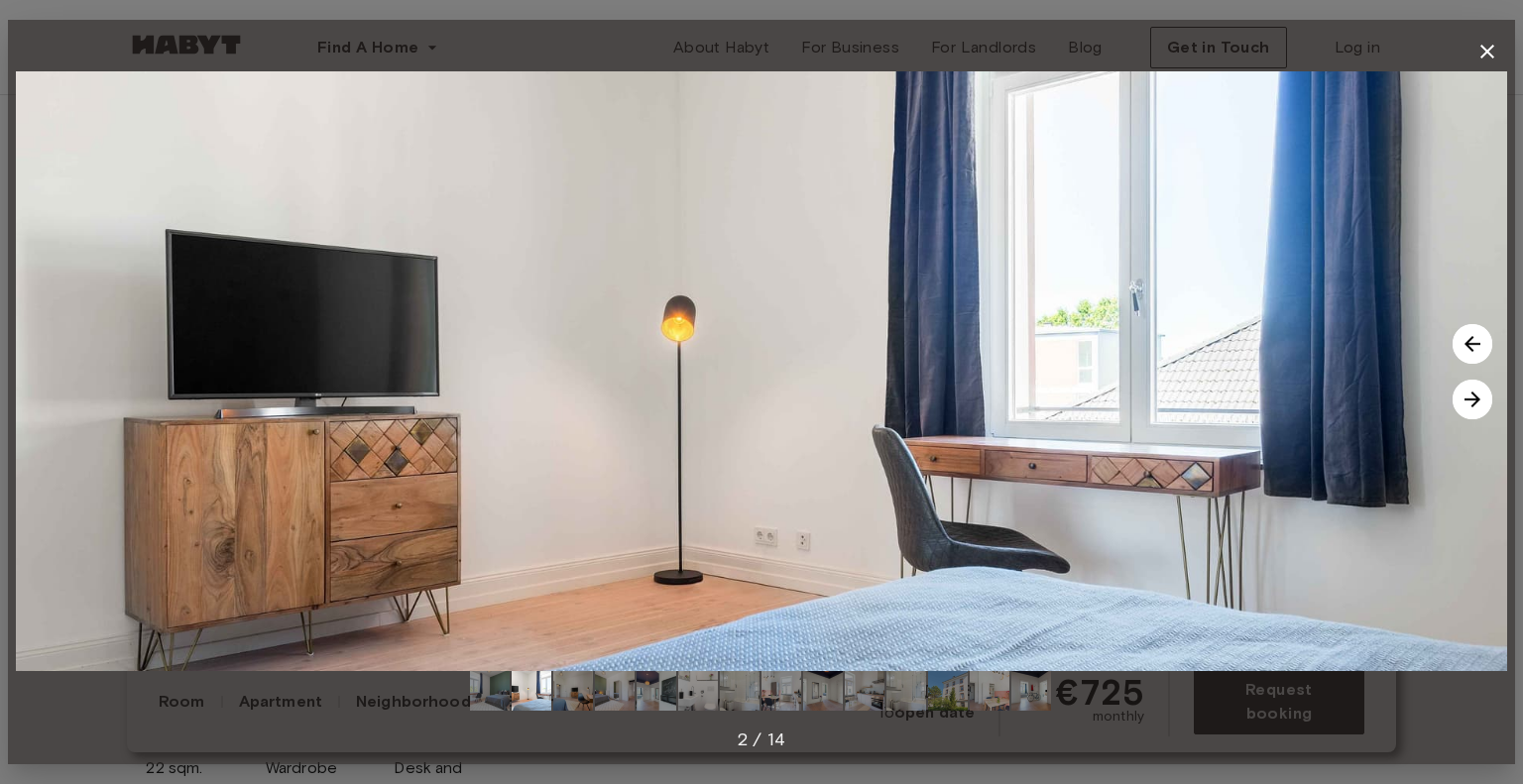 click 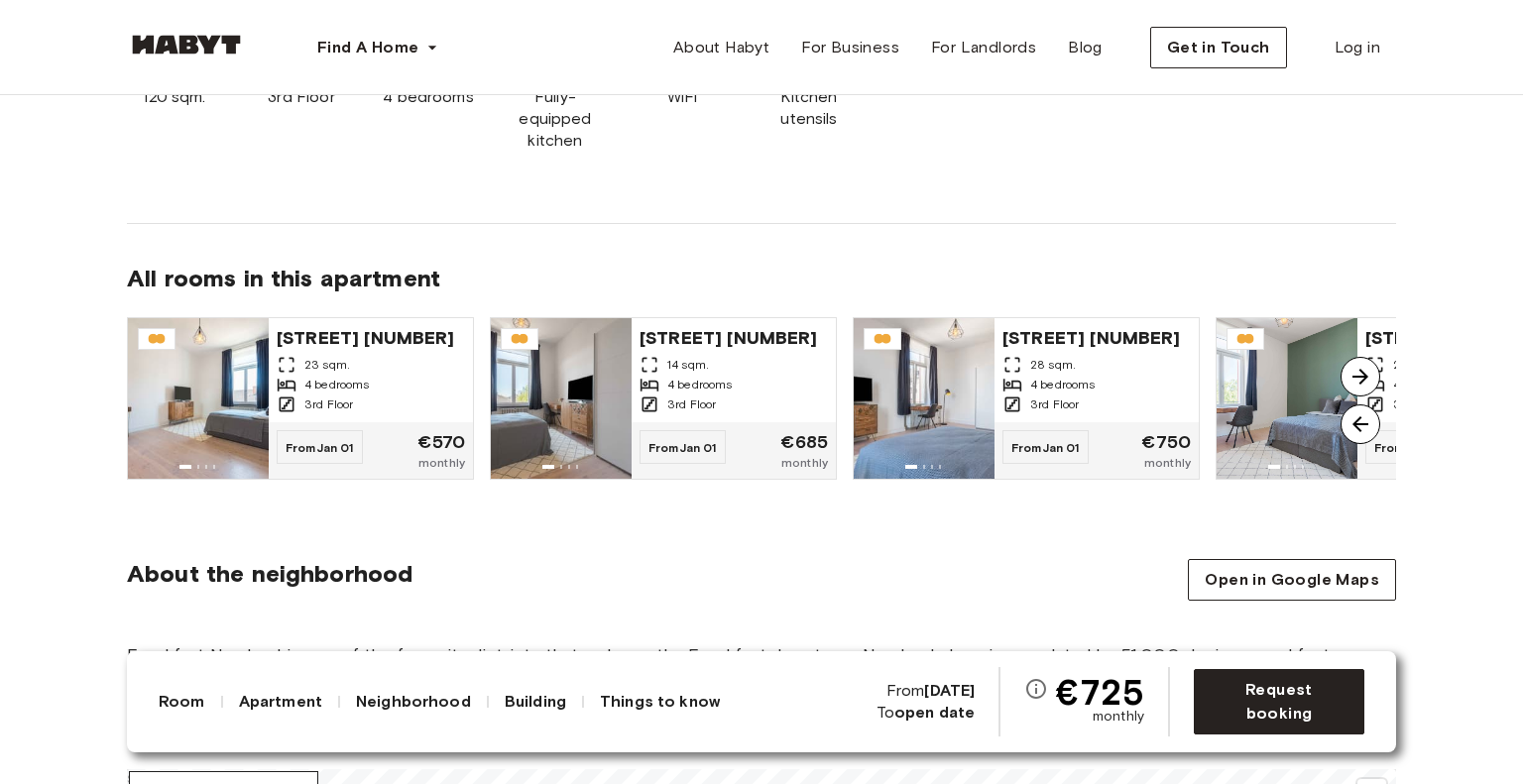scroll, scrollTop: 1388, scrollLeft: 0, axis: vertical 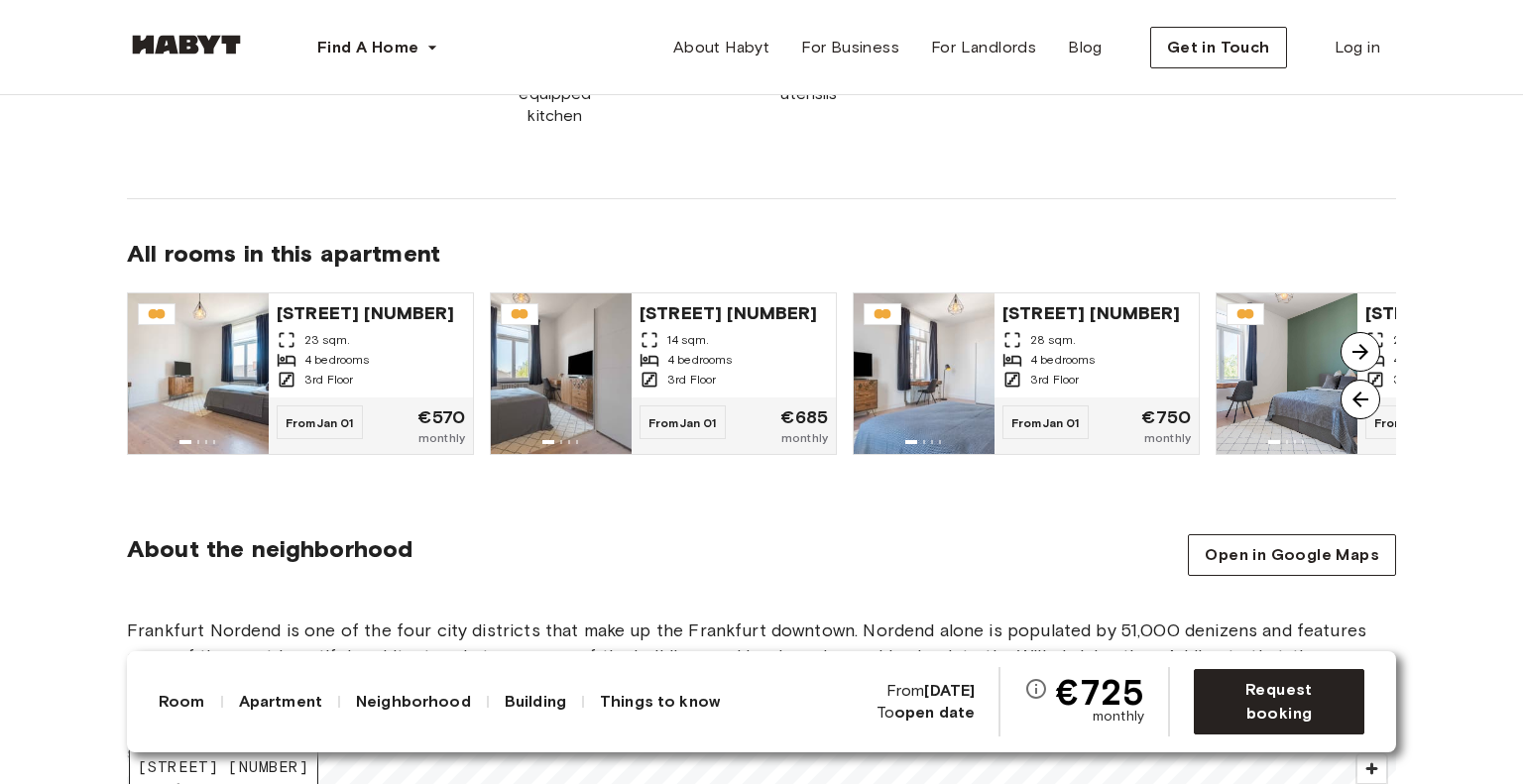 click at bounding box center [1360, 399] 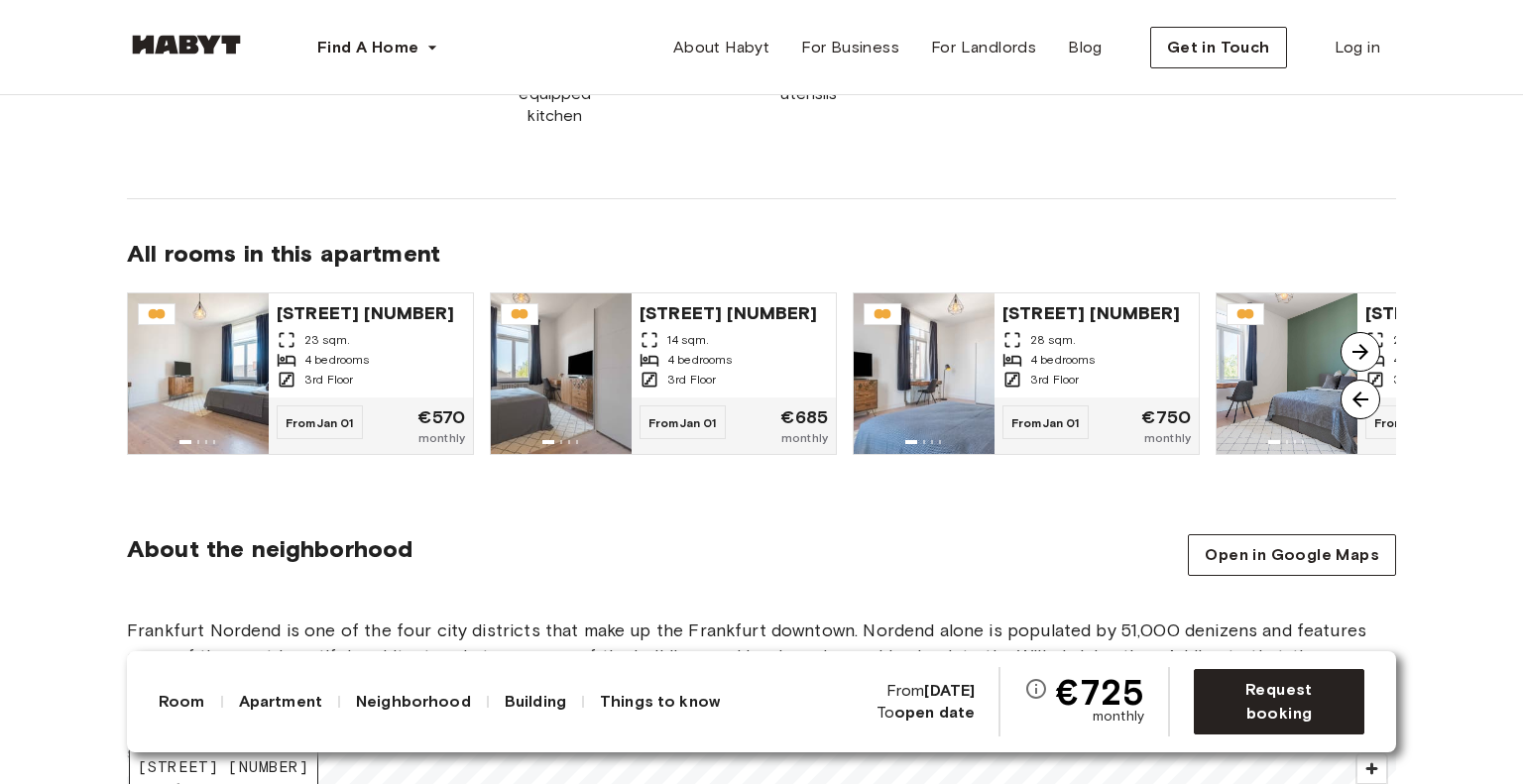 click at bounding box center (1360, 352) 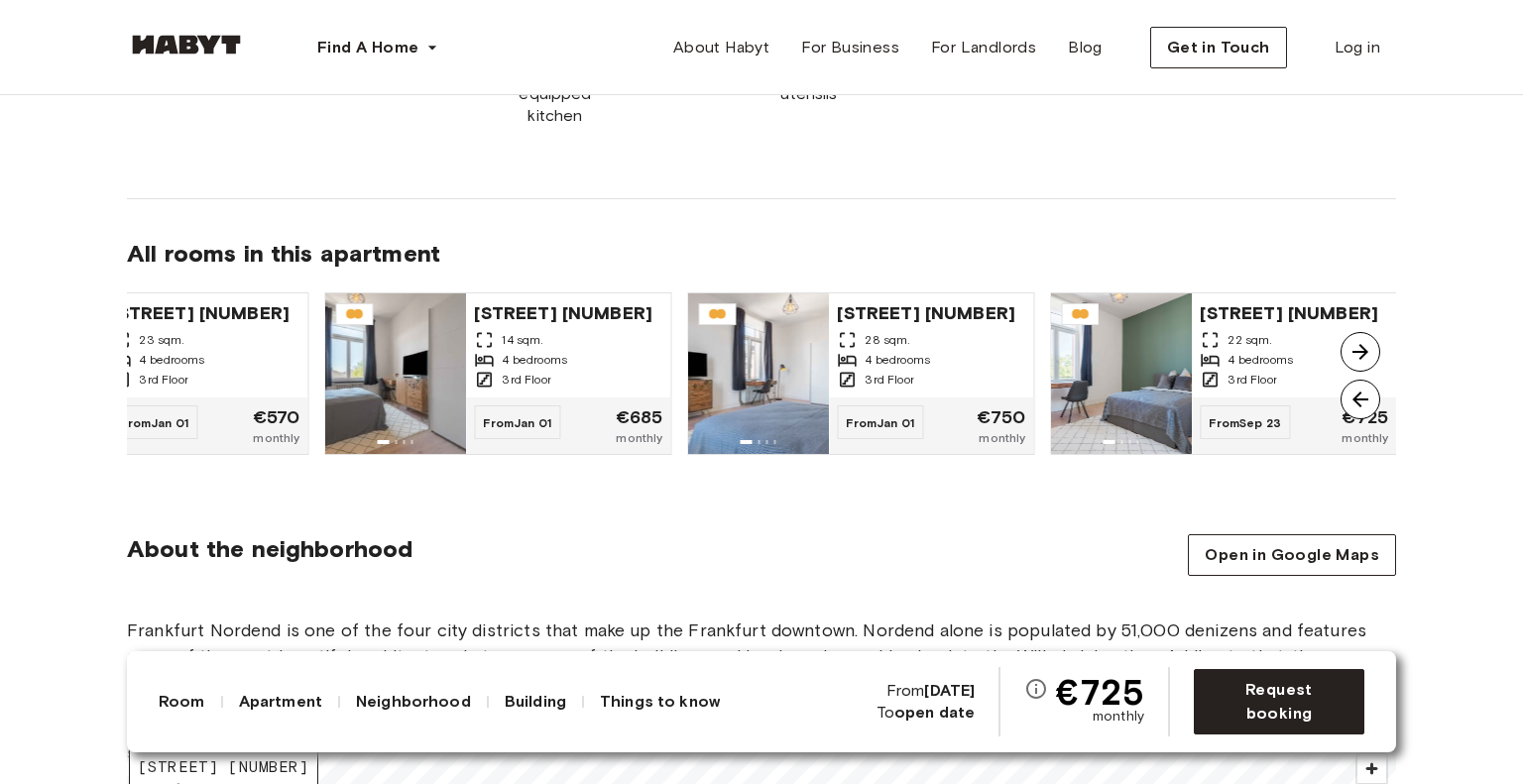 click at bounding box center [1360, 352] 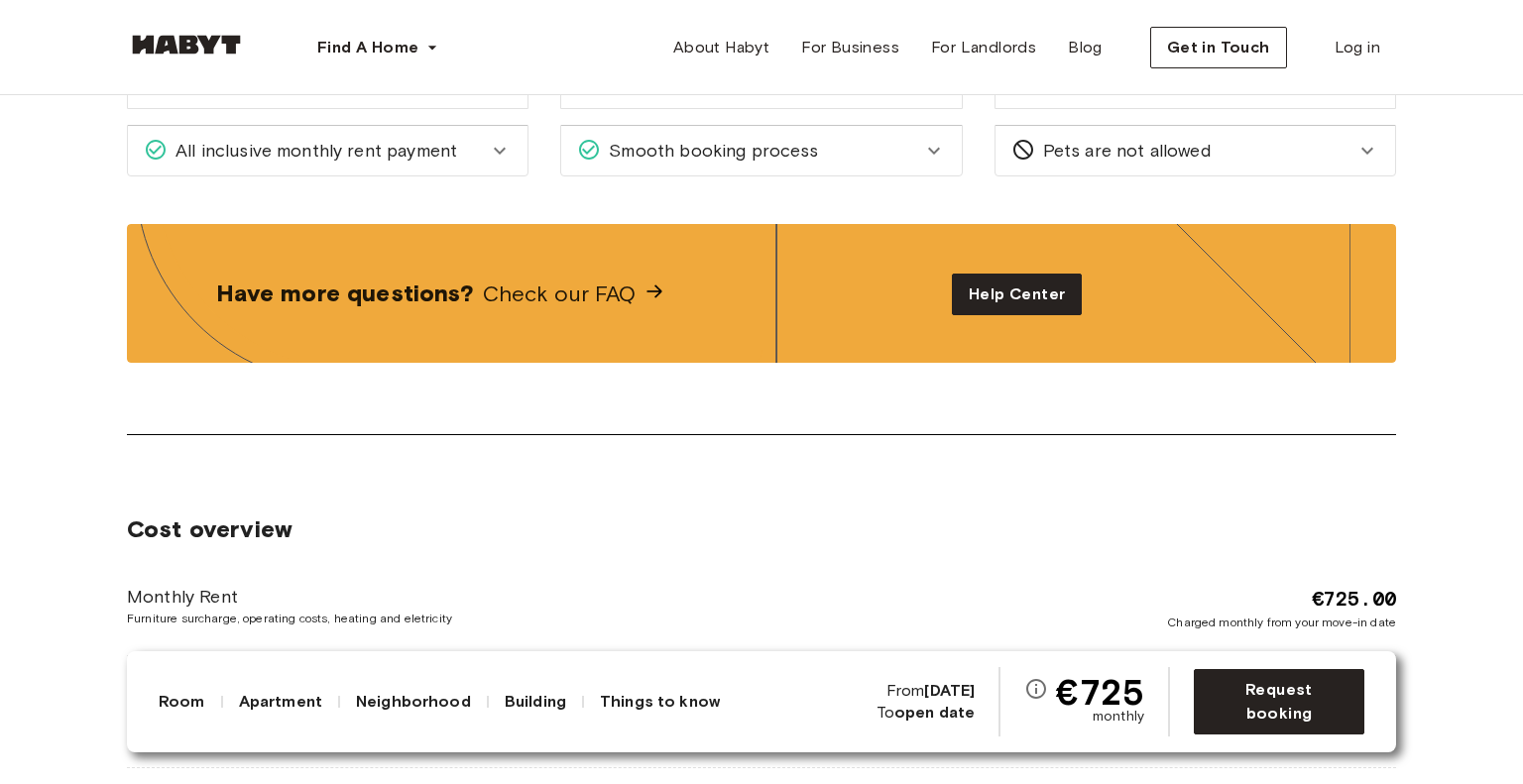 scroll, scrollTop: 2577, scrollLeft: 0, axis: vertical 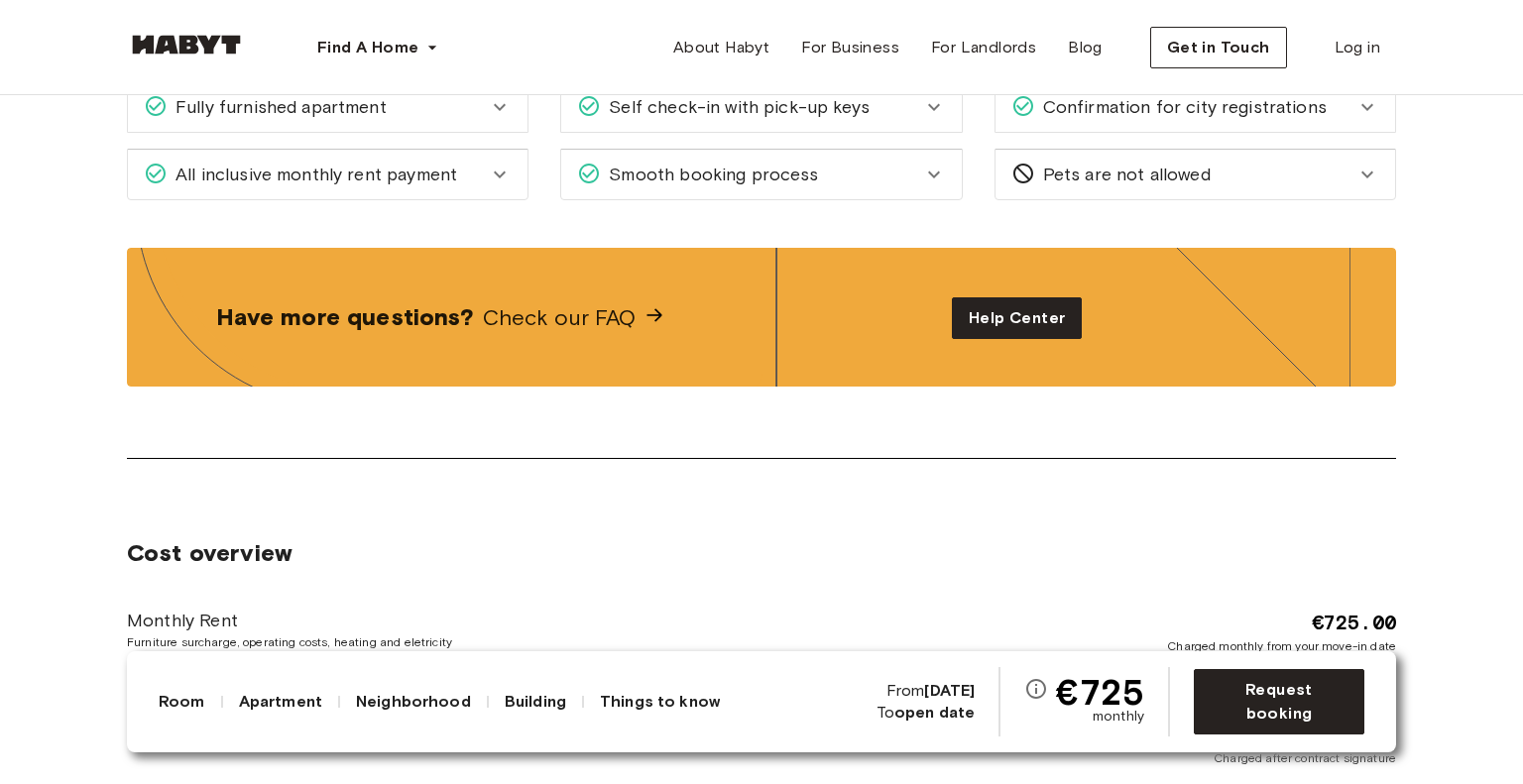 click on "All inclusive monthly rent payment" at bounding box center (312, 174) 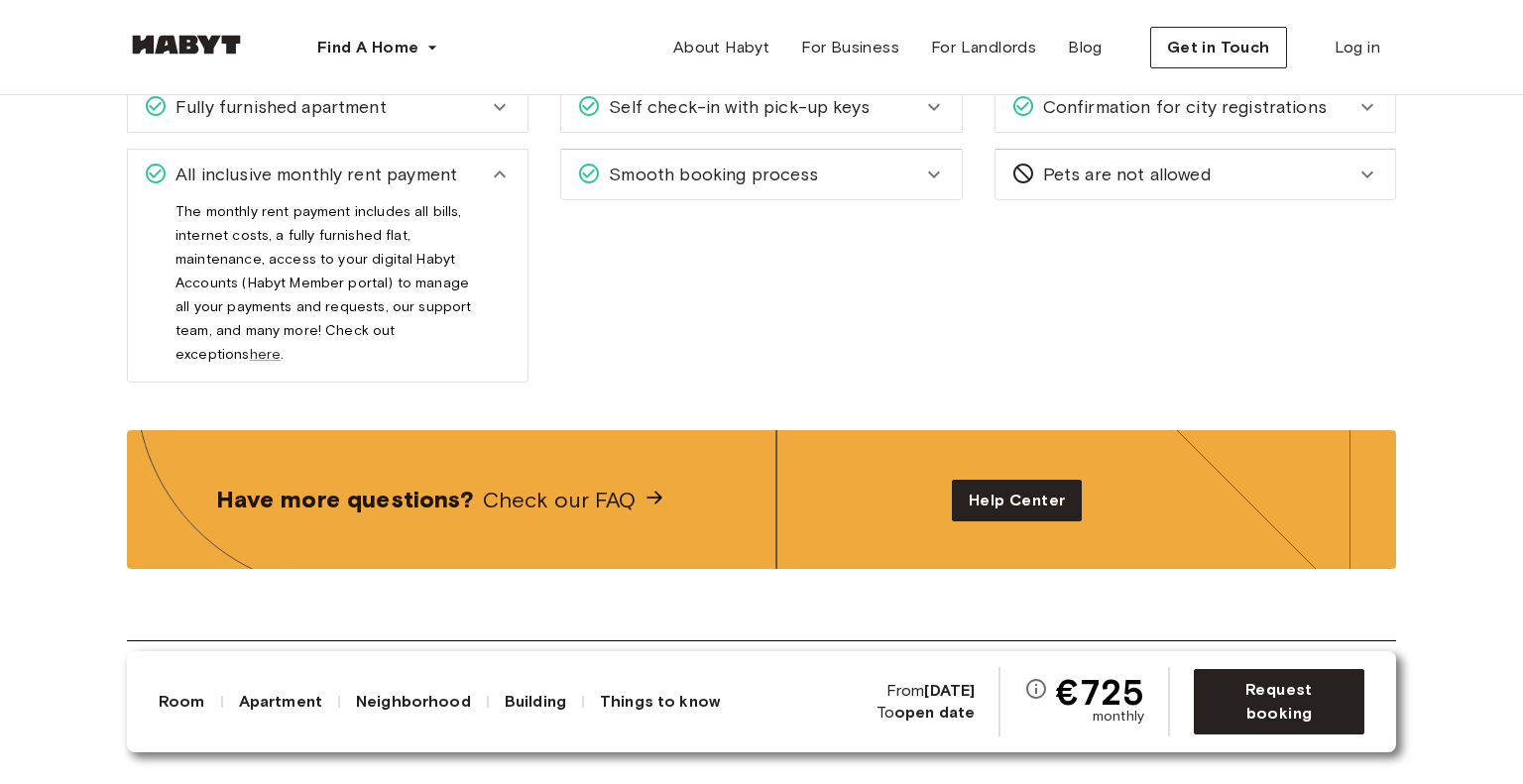 click on "All inclusive monthly rent payment" at bounding box center (312, 174) 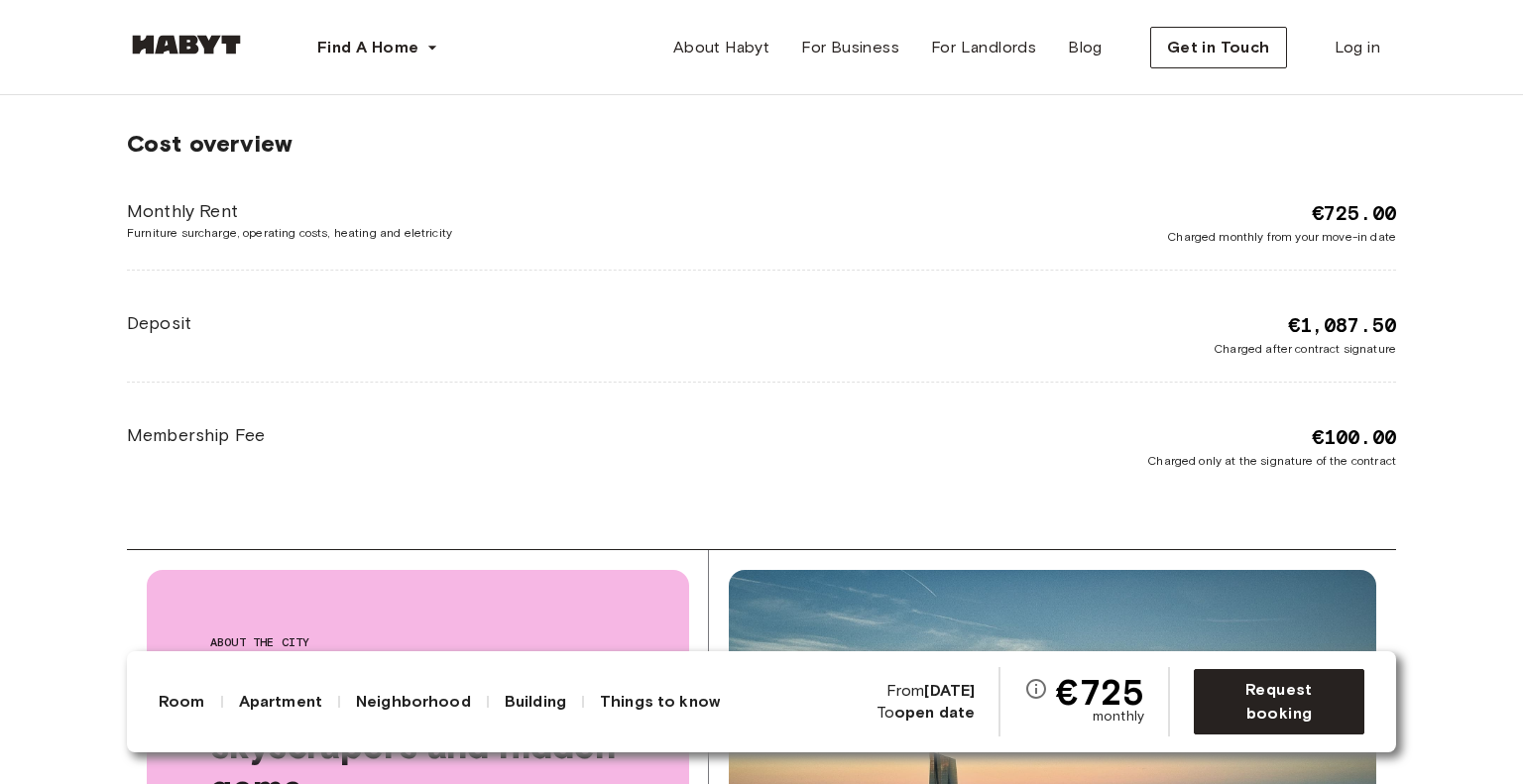 scroll, scrollTop: 2973, scrollLeft: 0, axis: vertical 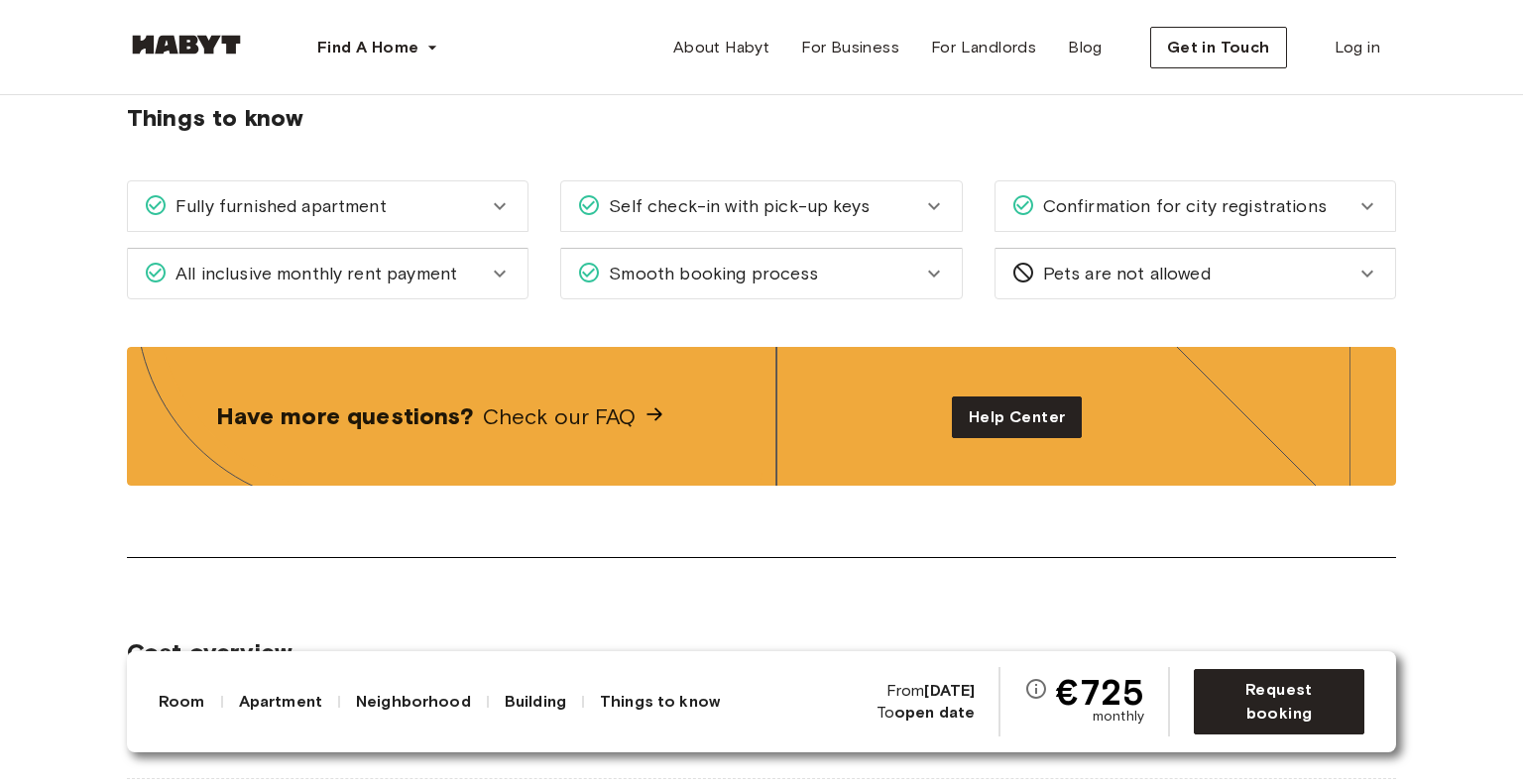click on "Fully furnished apartment" at bounding box center [277, 206] 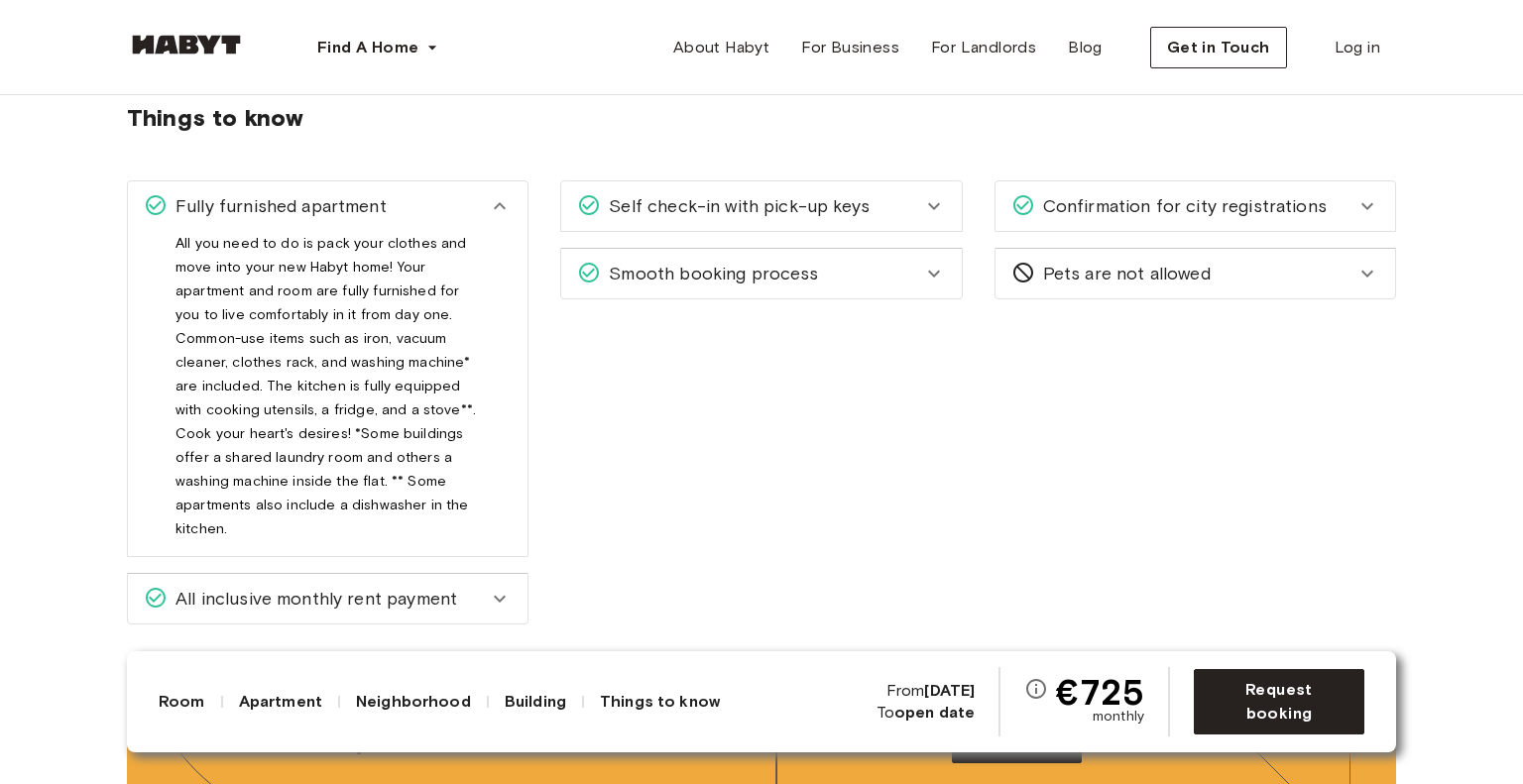 click on "Fully furnished apartment" at bounding box center (277, 206) 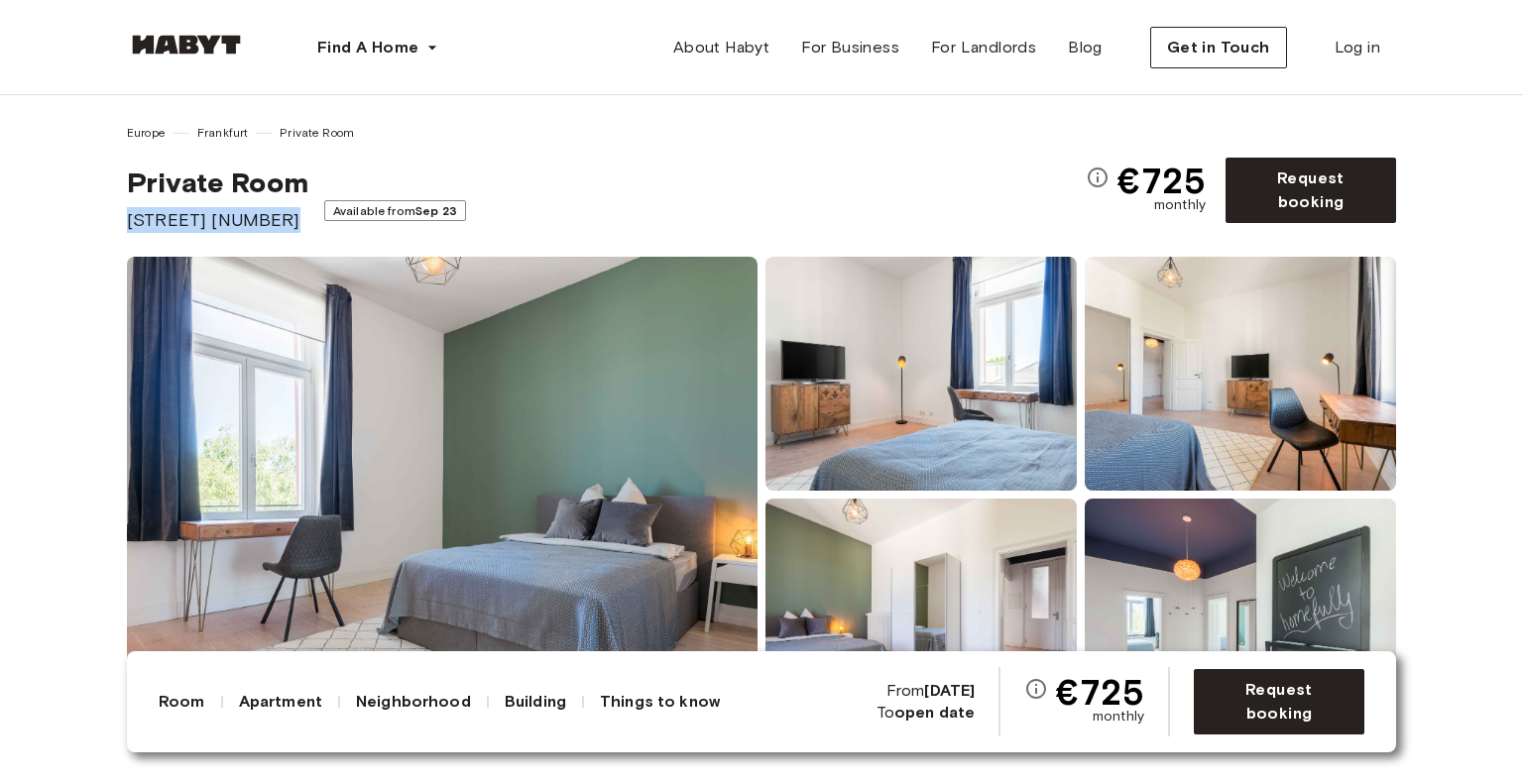 scroll, scrollTop: 0, scrollLeft: 0, axis: both 